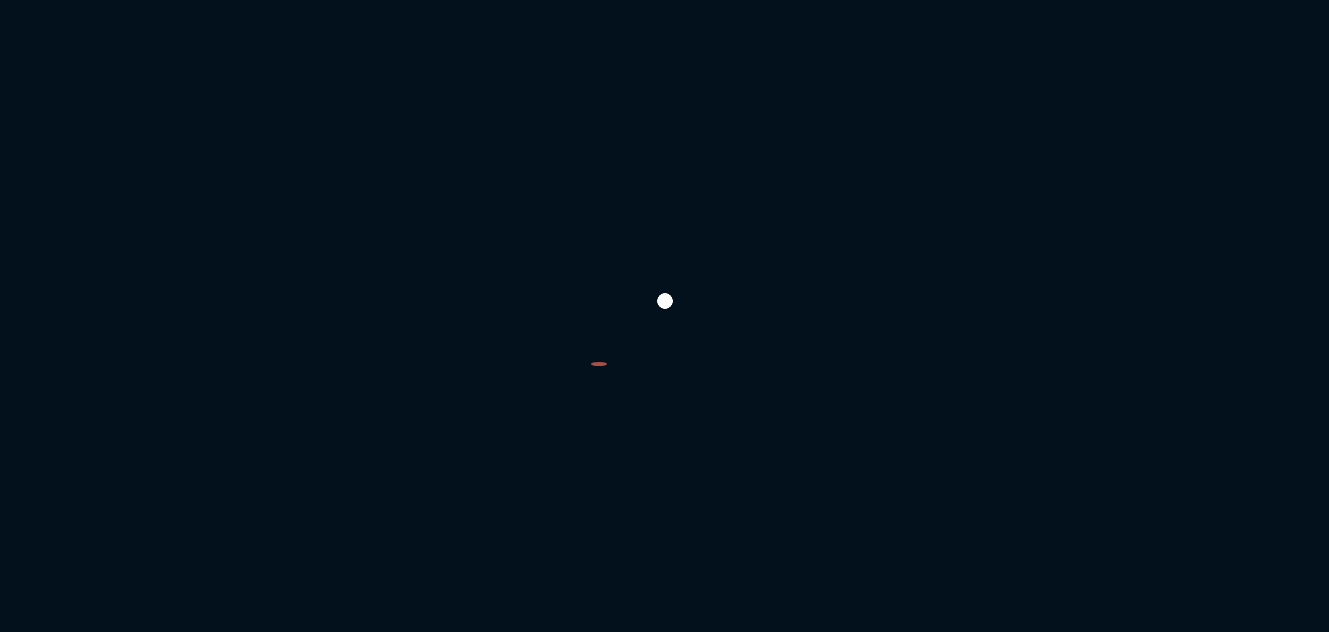 scroll, scrollTop: 0, scrollLeft: 0, axis: both 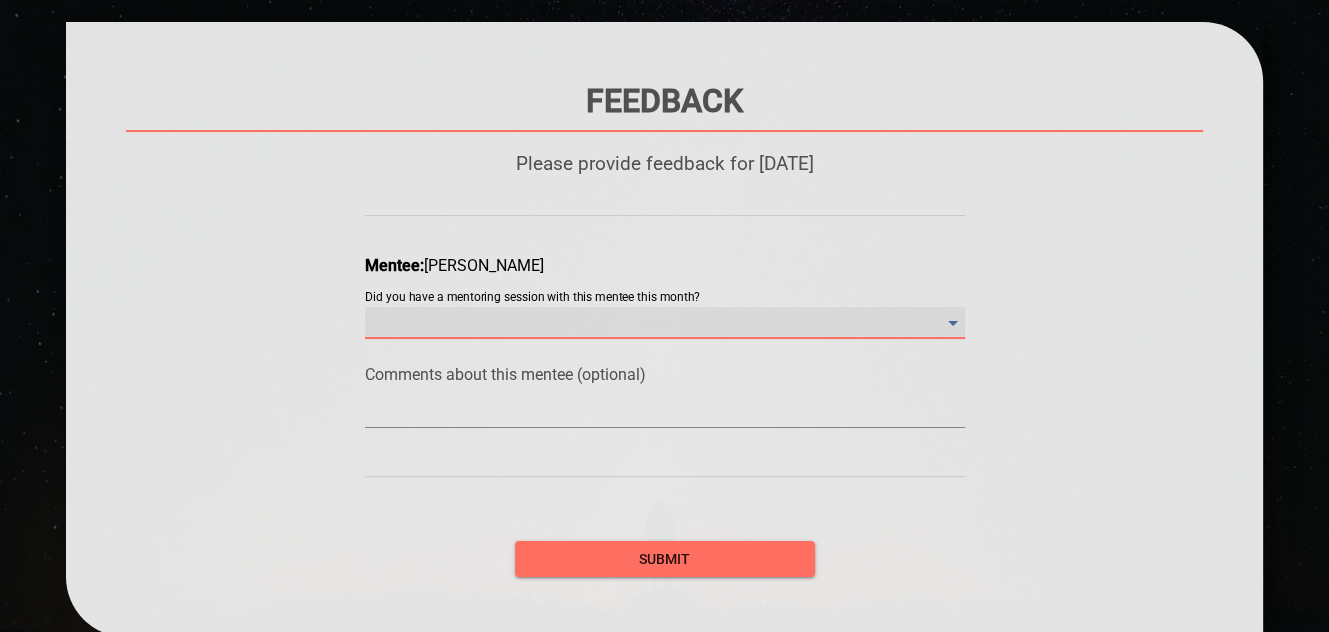 click on "​" at bounding box center (665, 323) 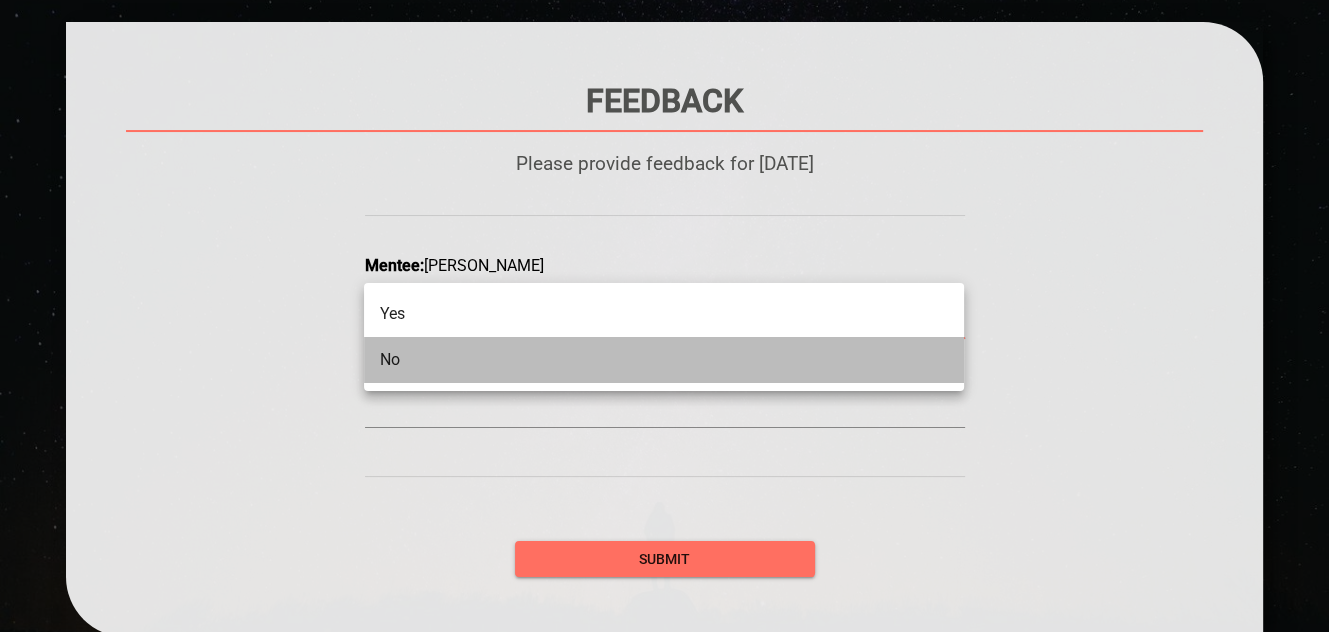 click on "No" at bounding box center [664, 360] 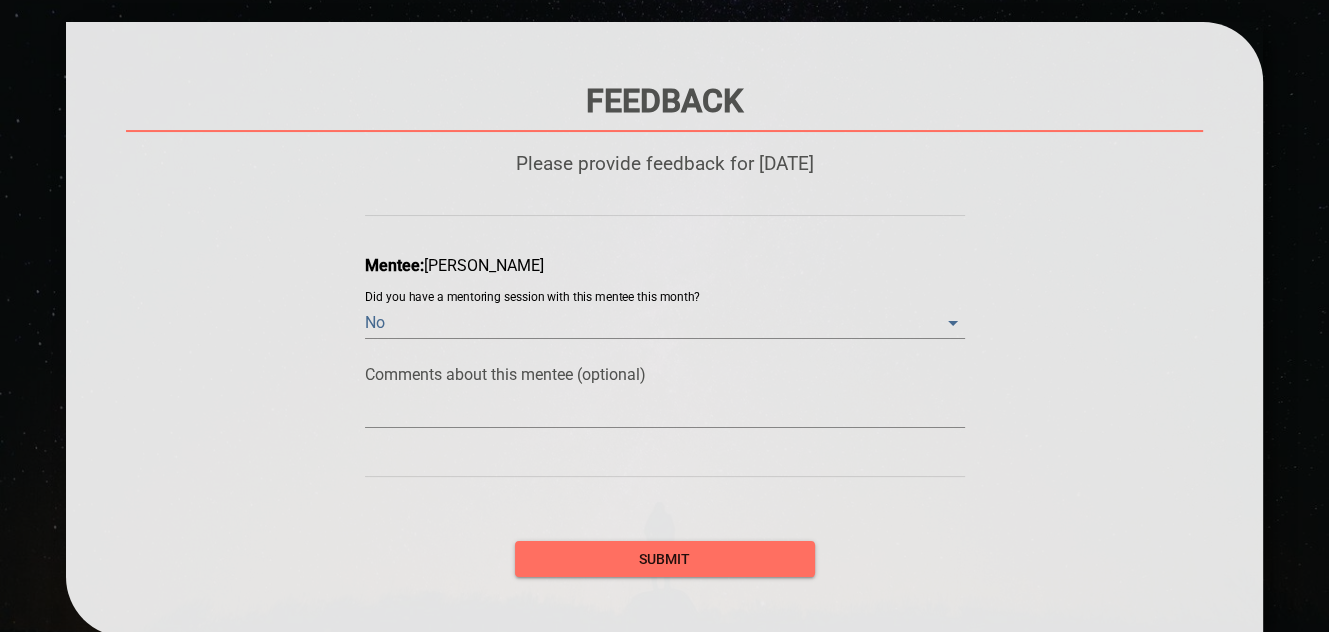 click 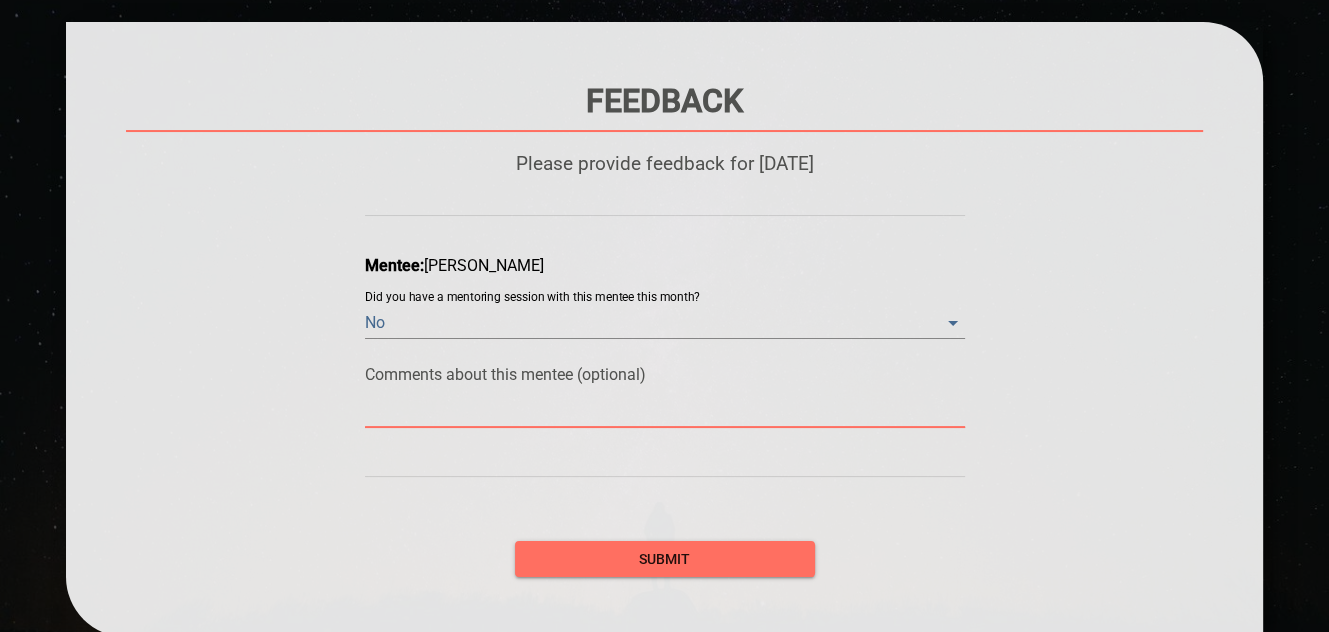 type on "T" 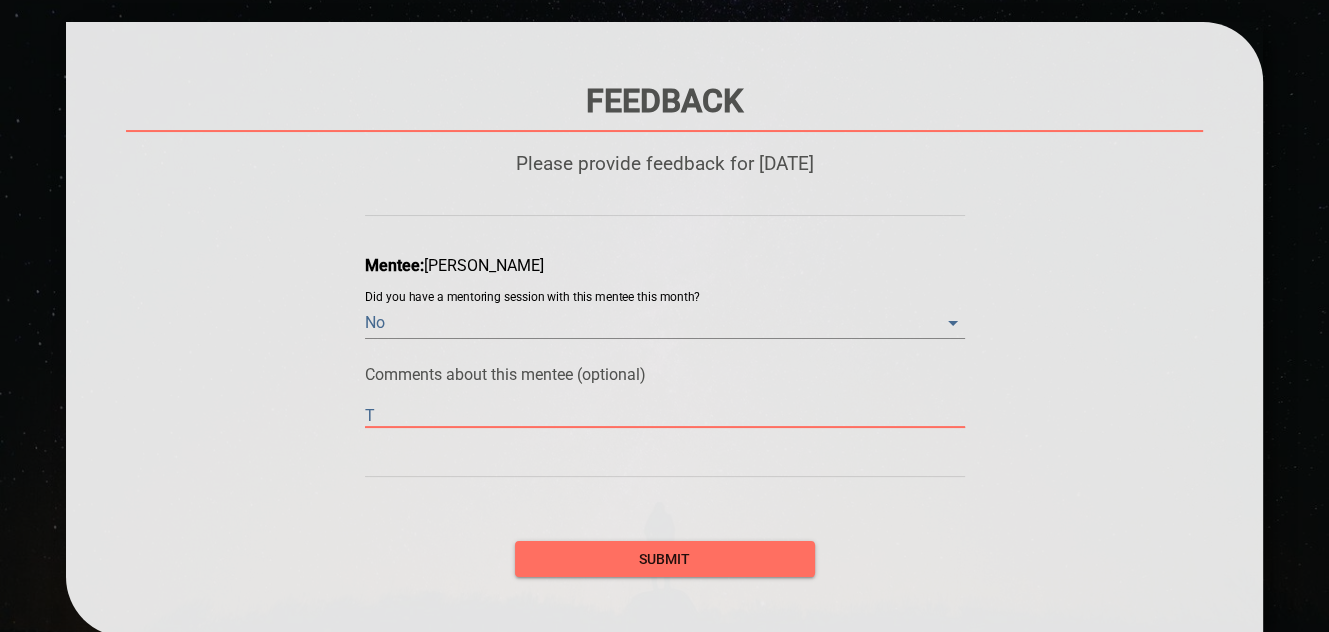 type on "Th" 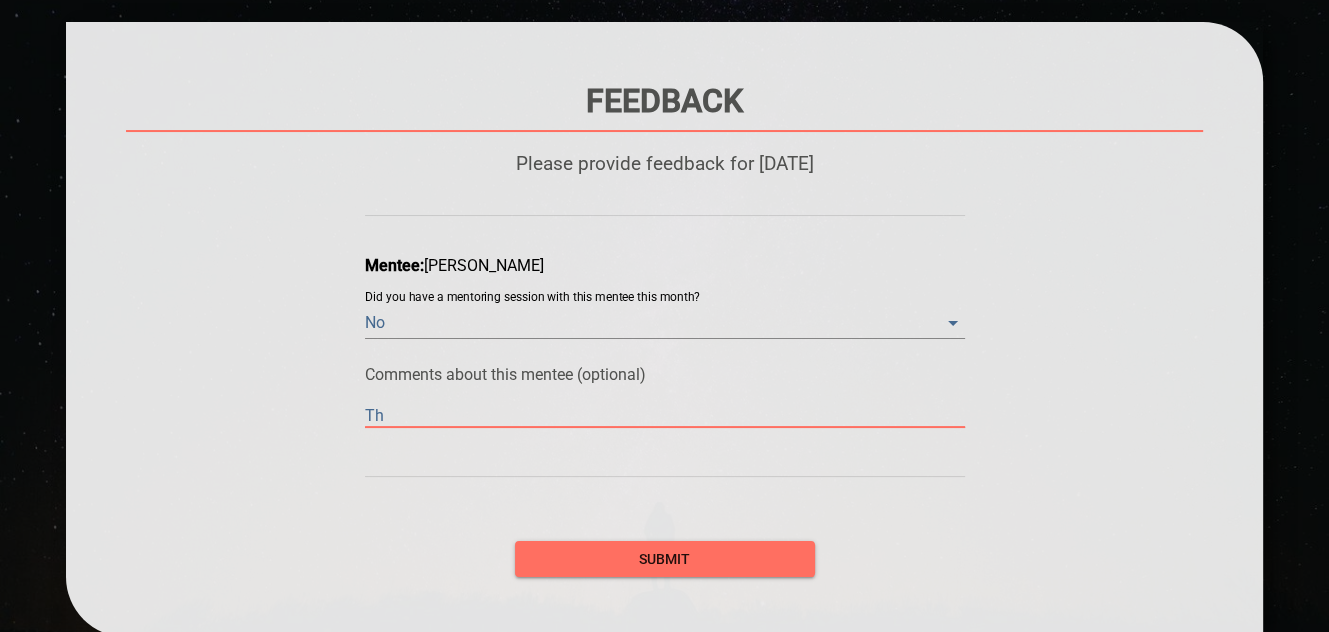 scroll, scrollTop: 0, scrollLeft: 0, axis: both 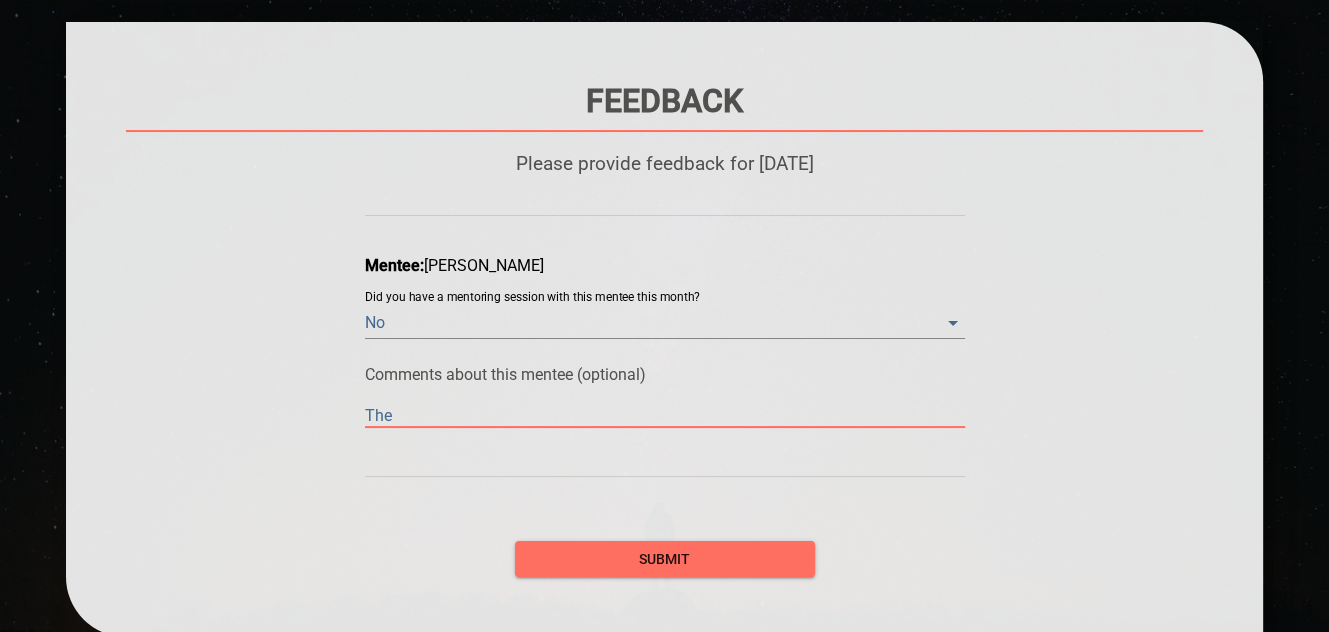type on "The" 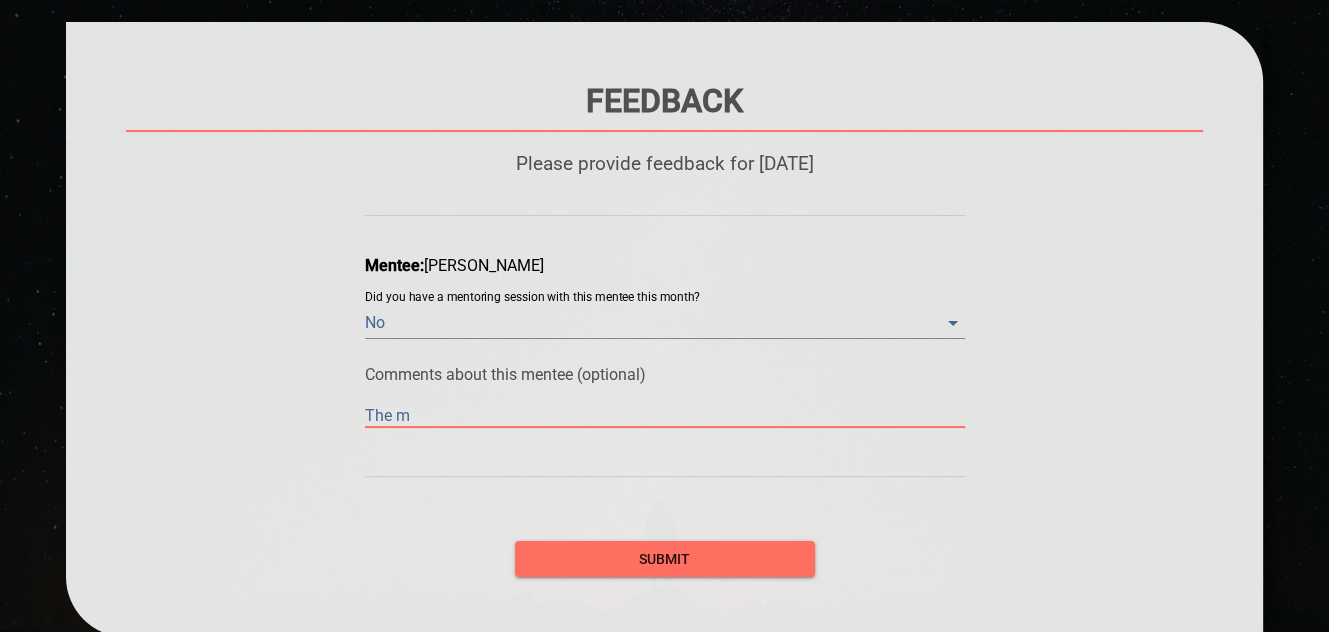 type on "The me" 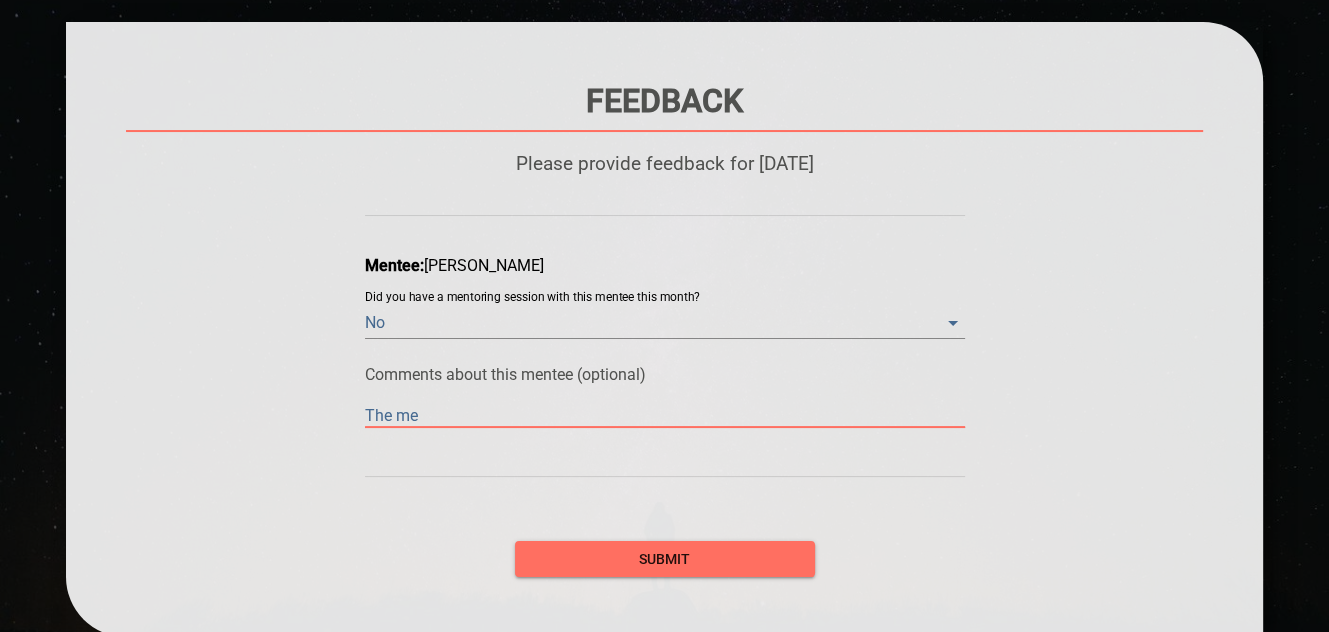 type on "The men" 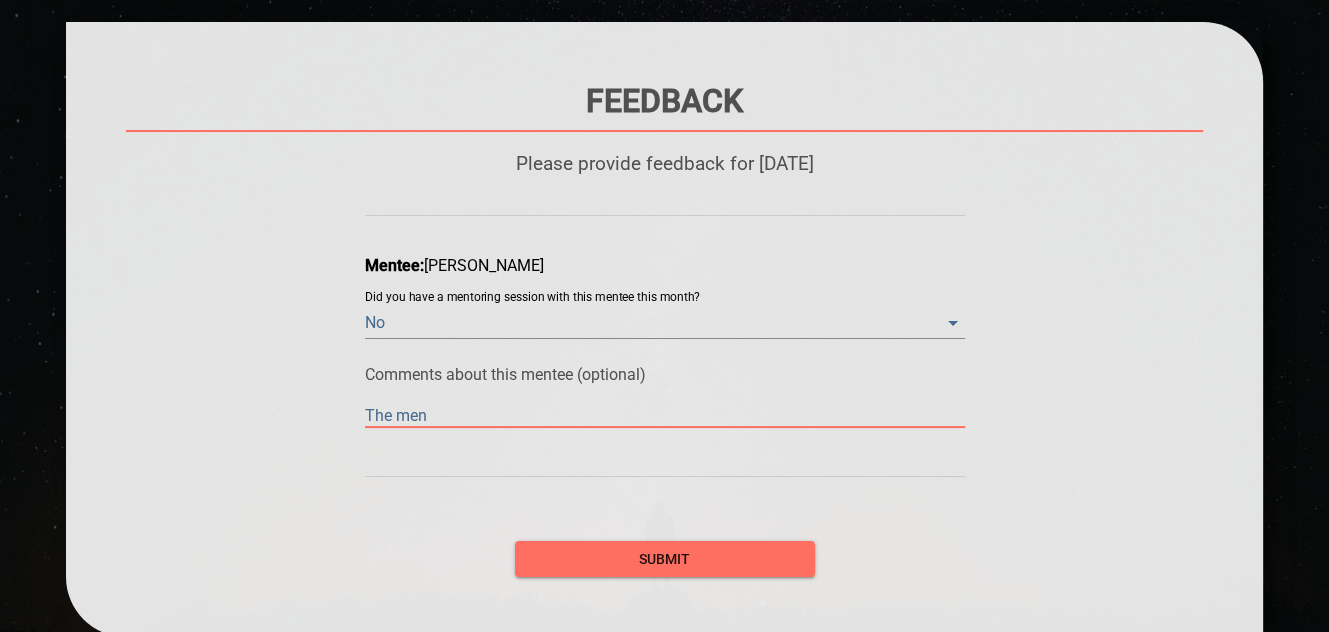 type on "The ment" 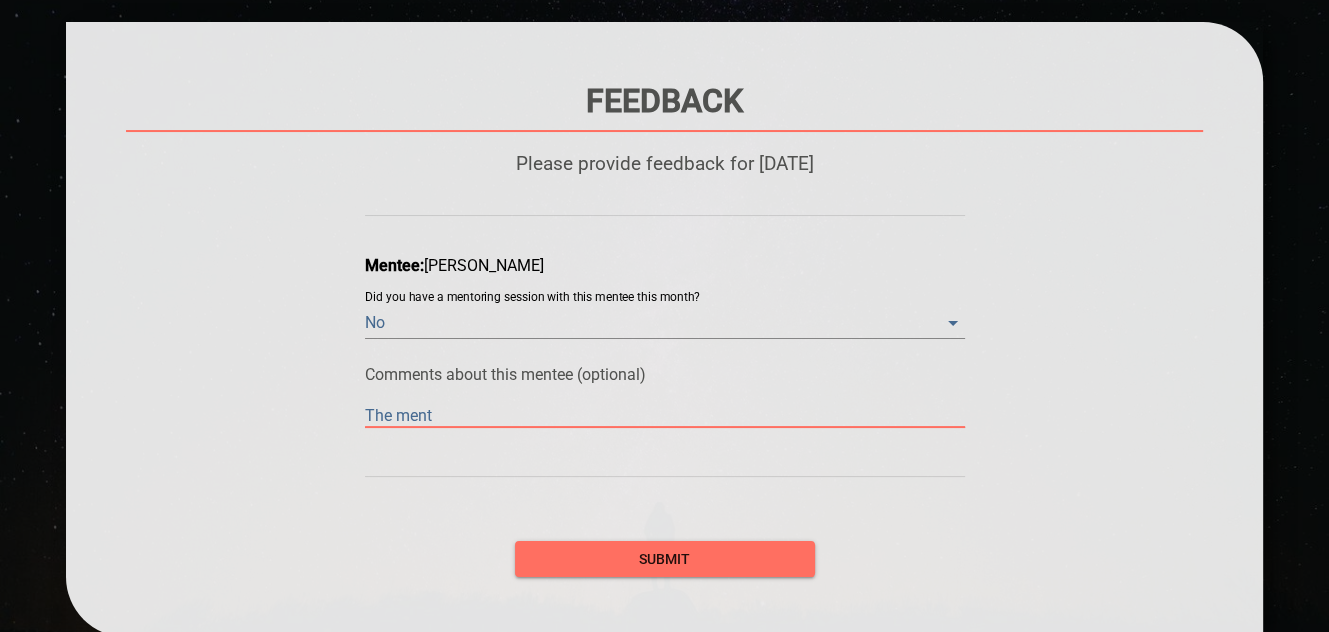 type on "The mente" 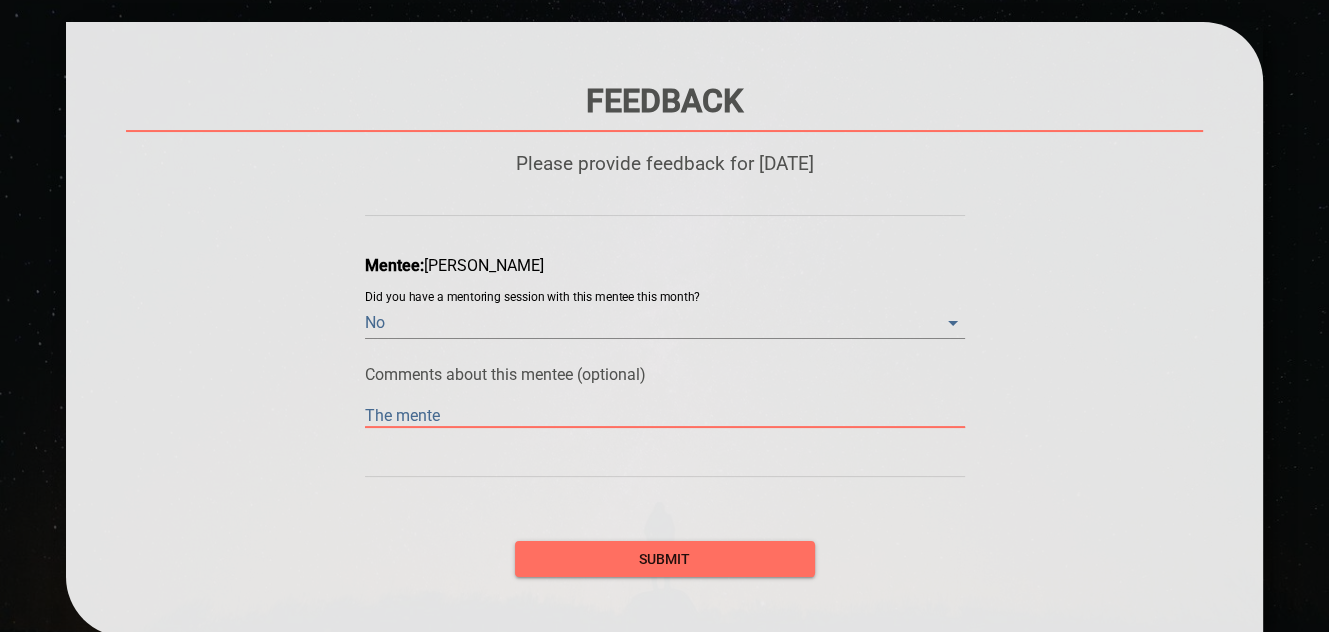type on "The mentee" 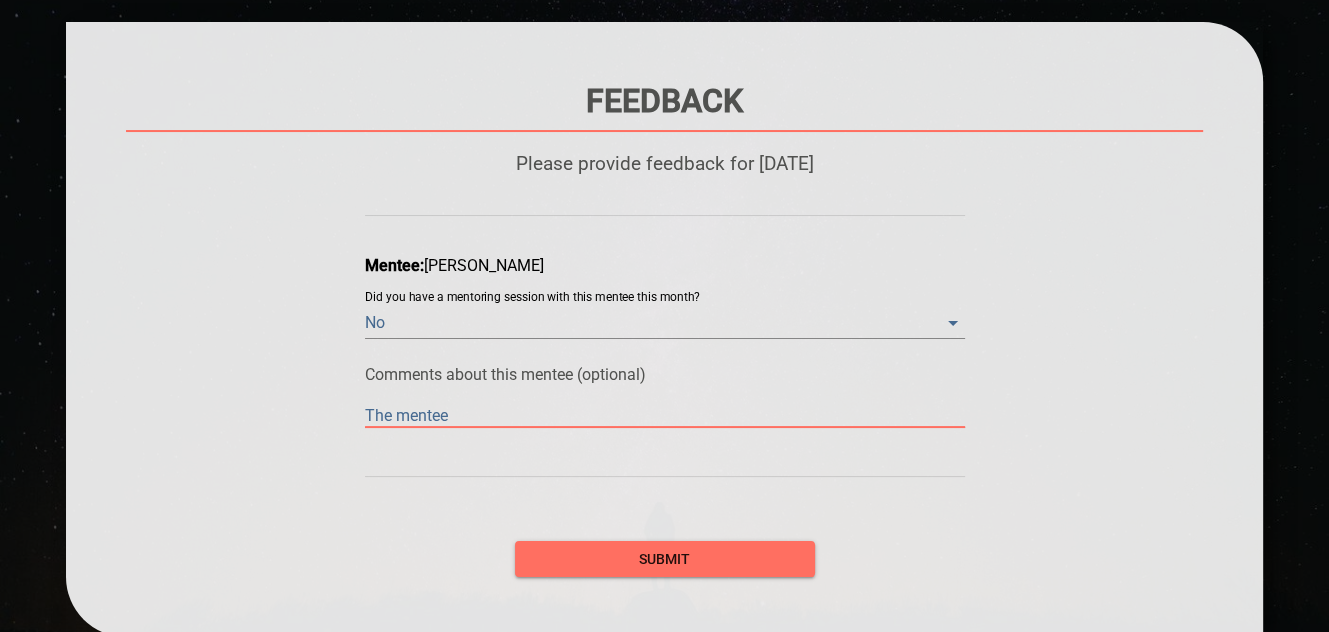 type on "The mentee" 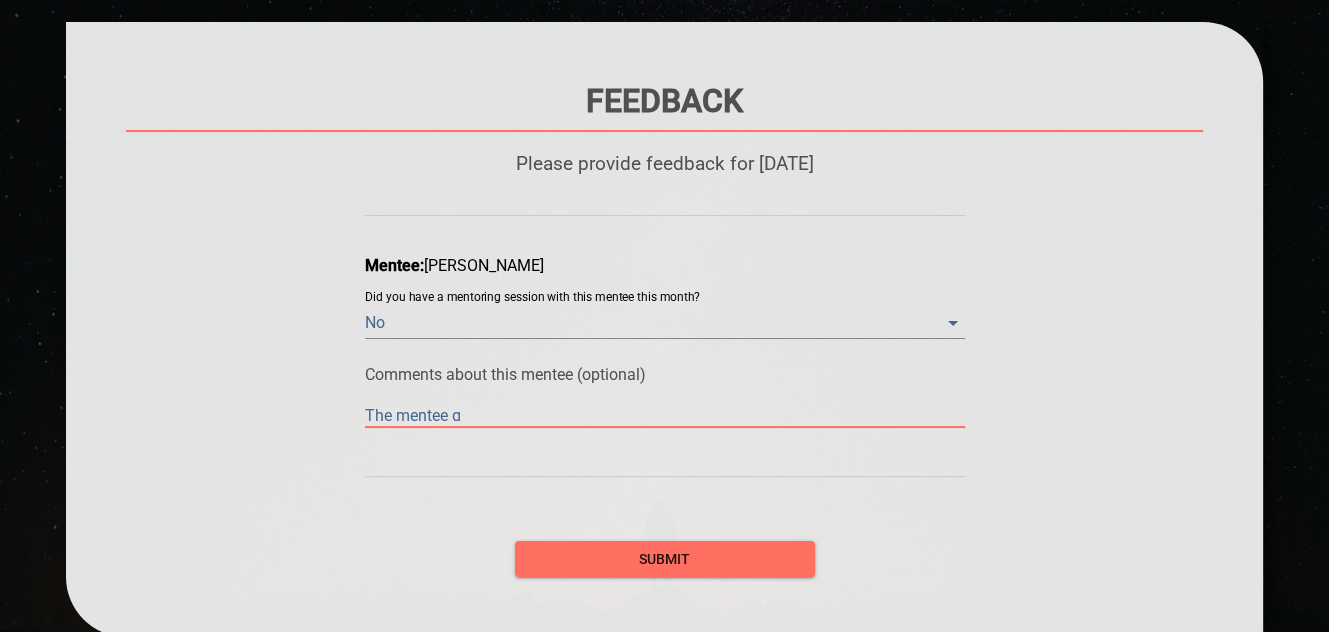 type on "The mentee go" 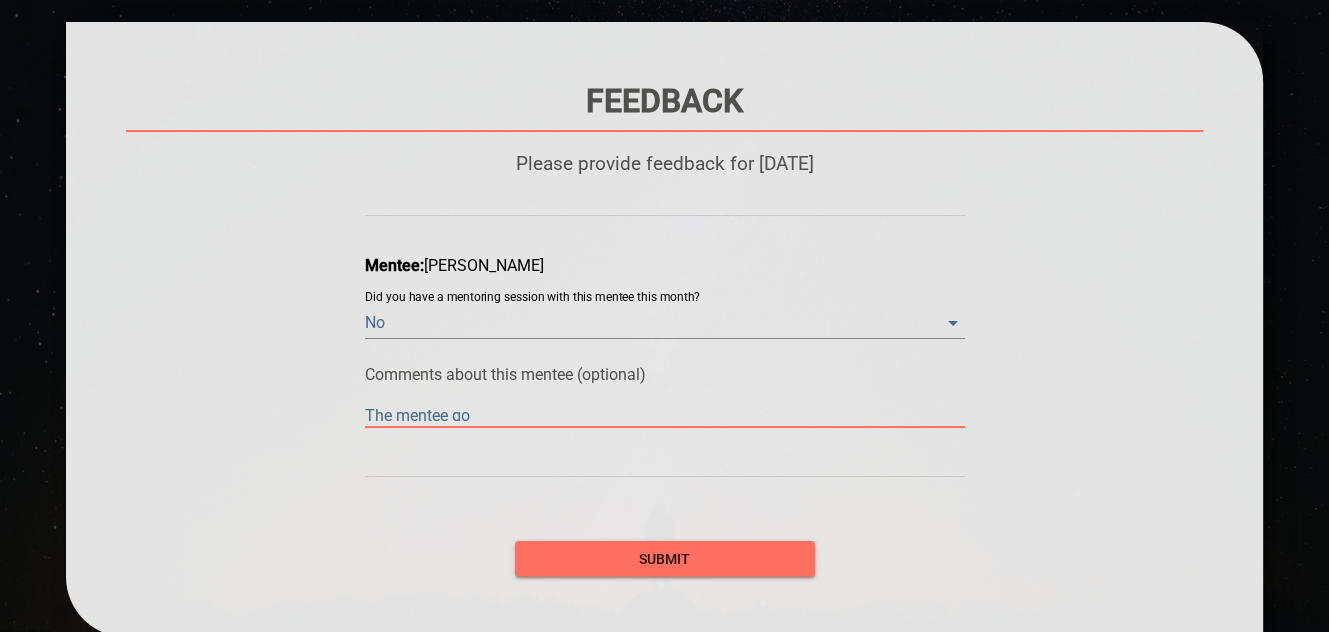 type on "The mentee got" 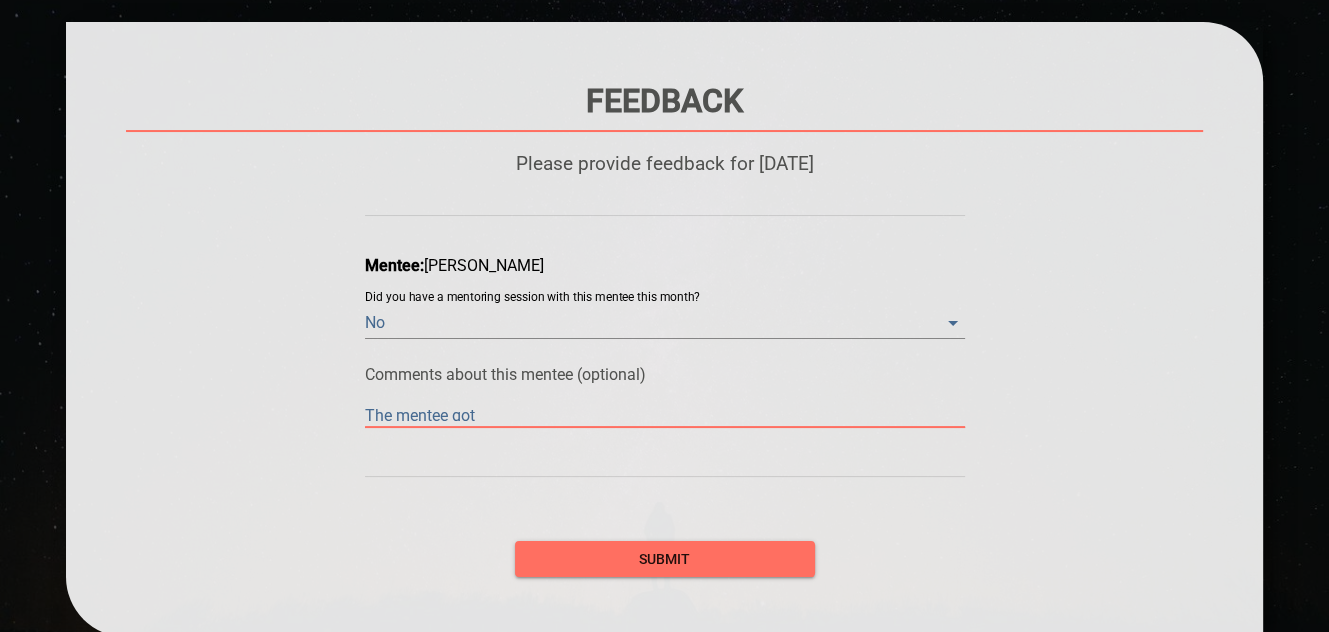 type on "The mentee got" 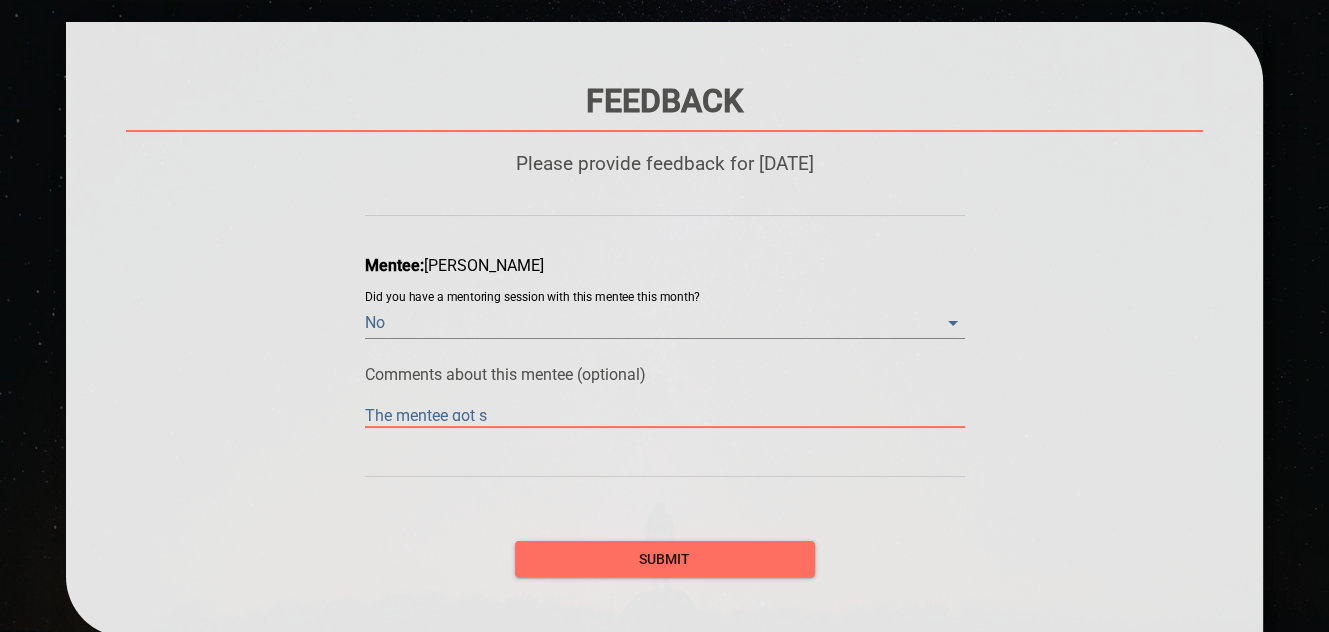 type on "The mentee got si" 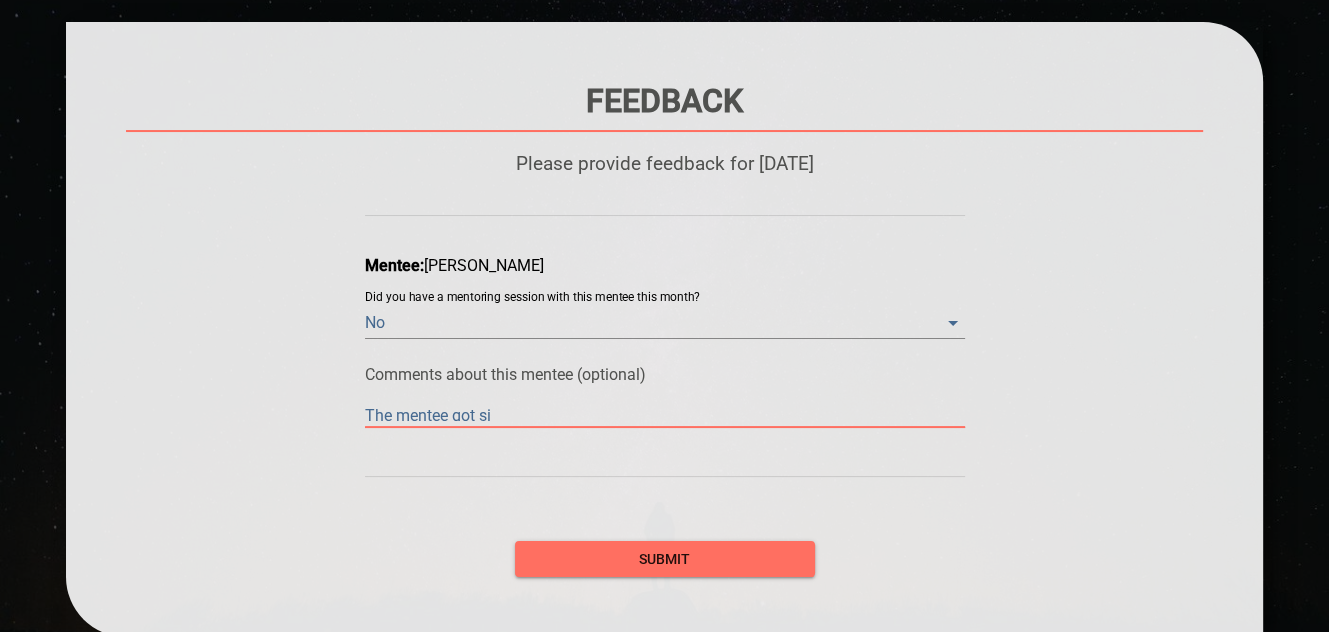 type on "The mentee got sic" 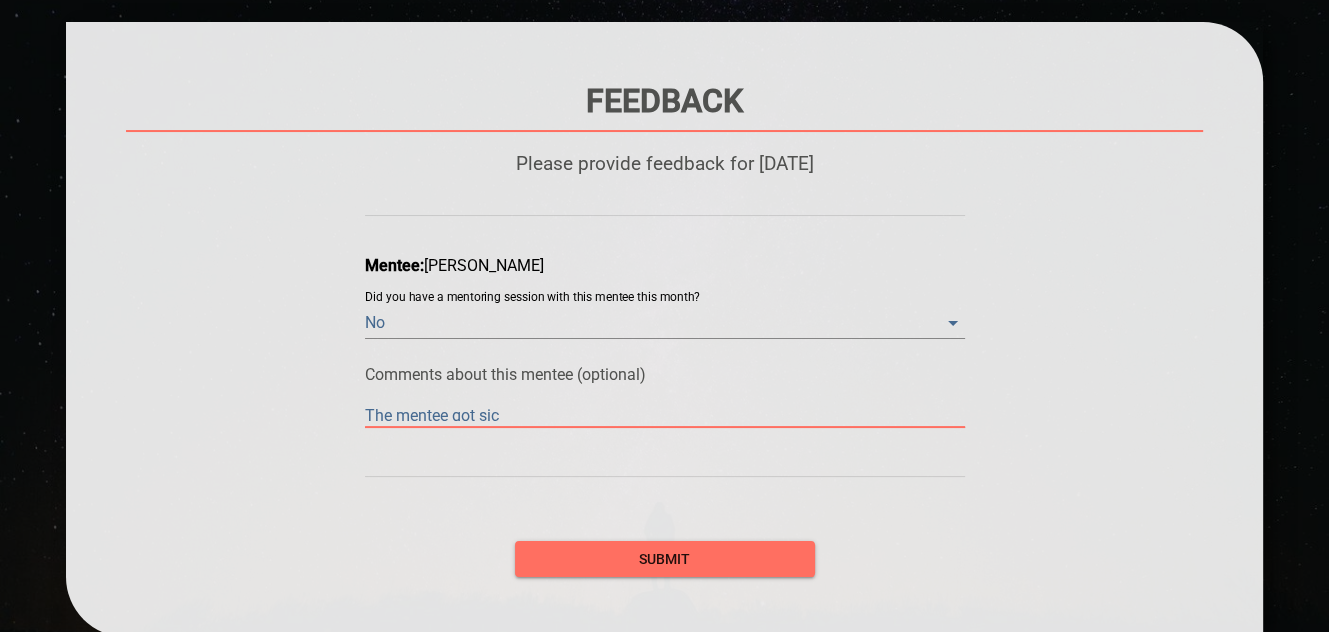type on "The mentee got sick" 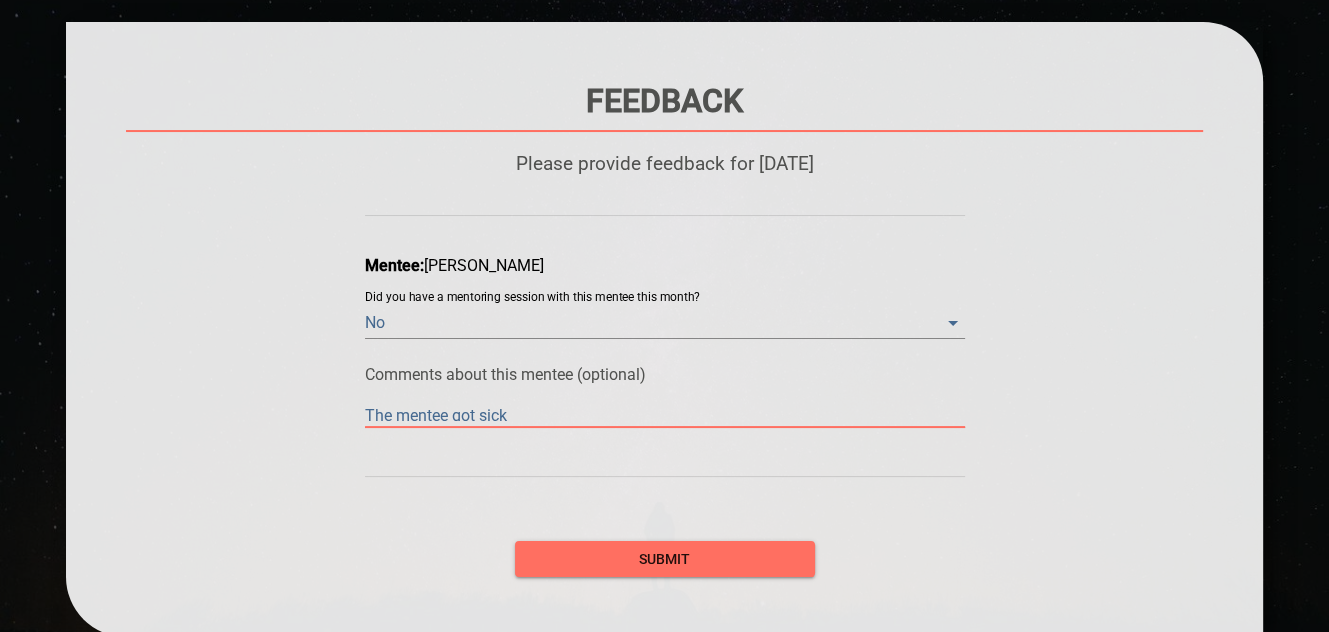type on "The mentee got sick" 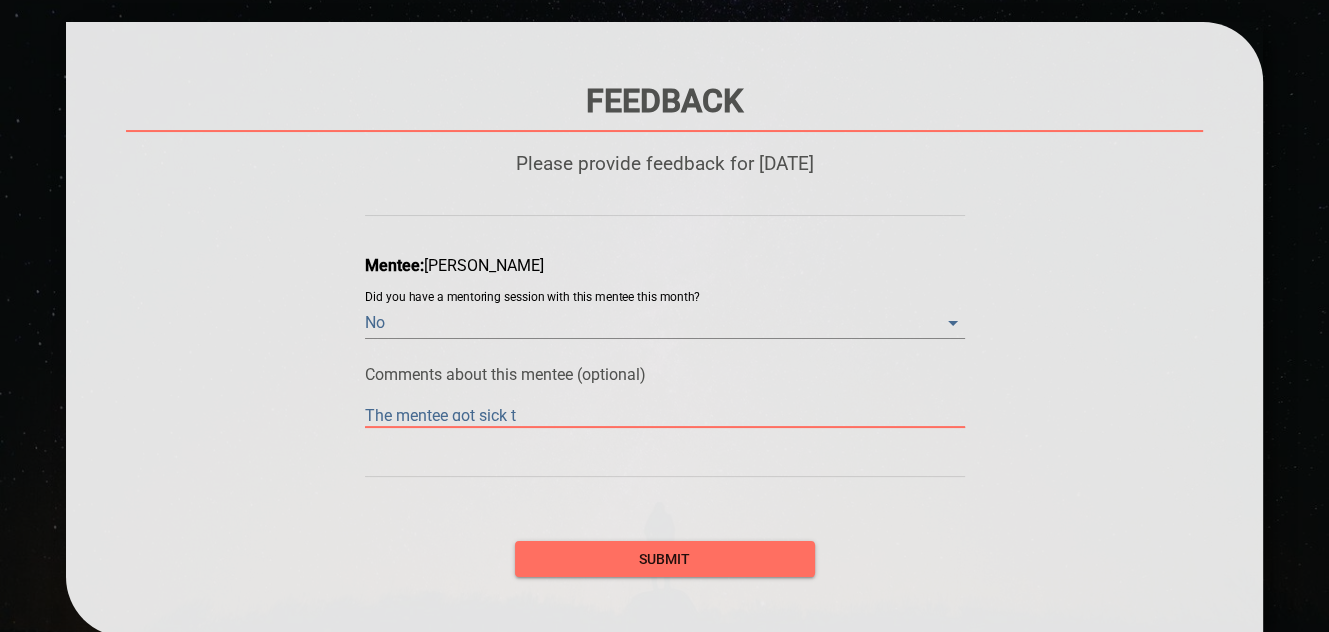 type on "The mentee got sick th" 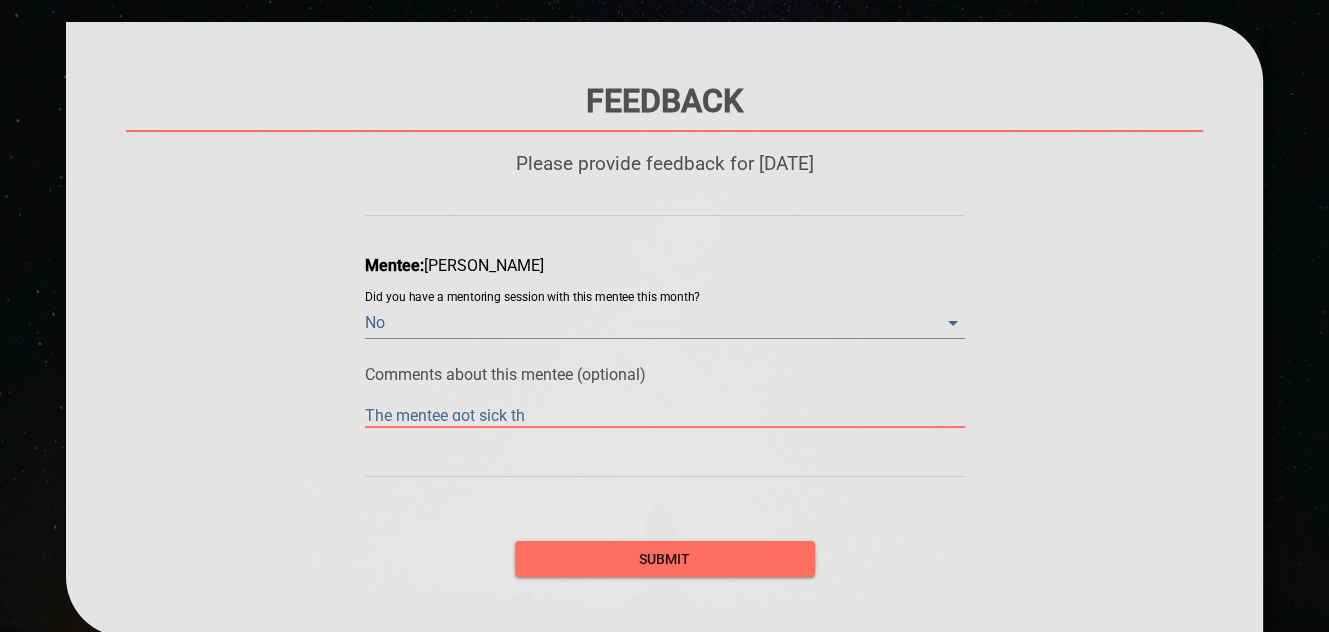 type on "The mentee got sick the" 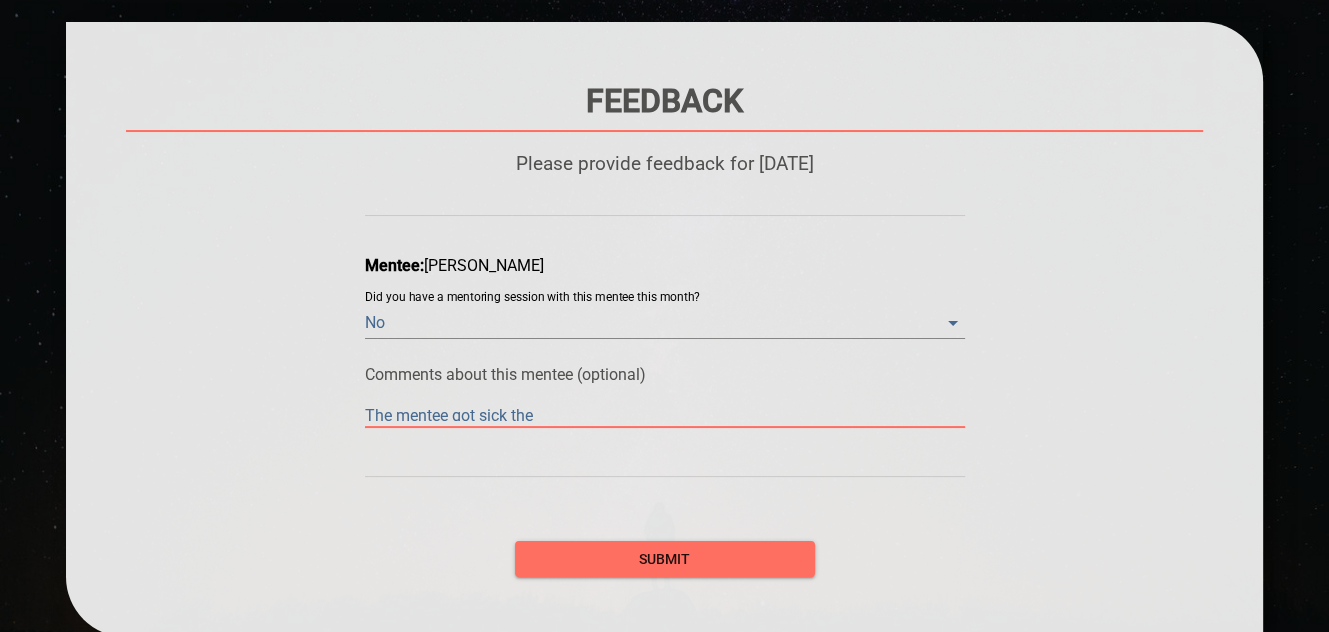 type on "The mentee got sick the" 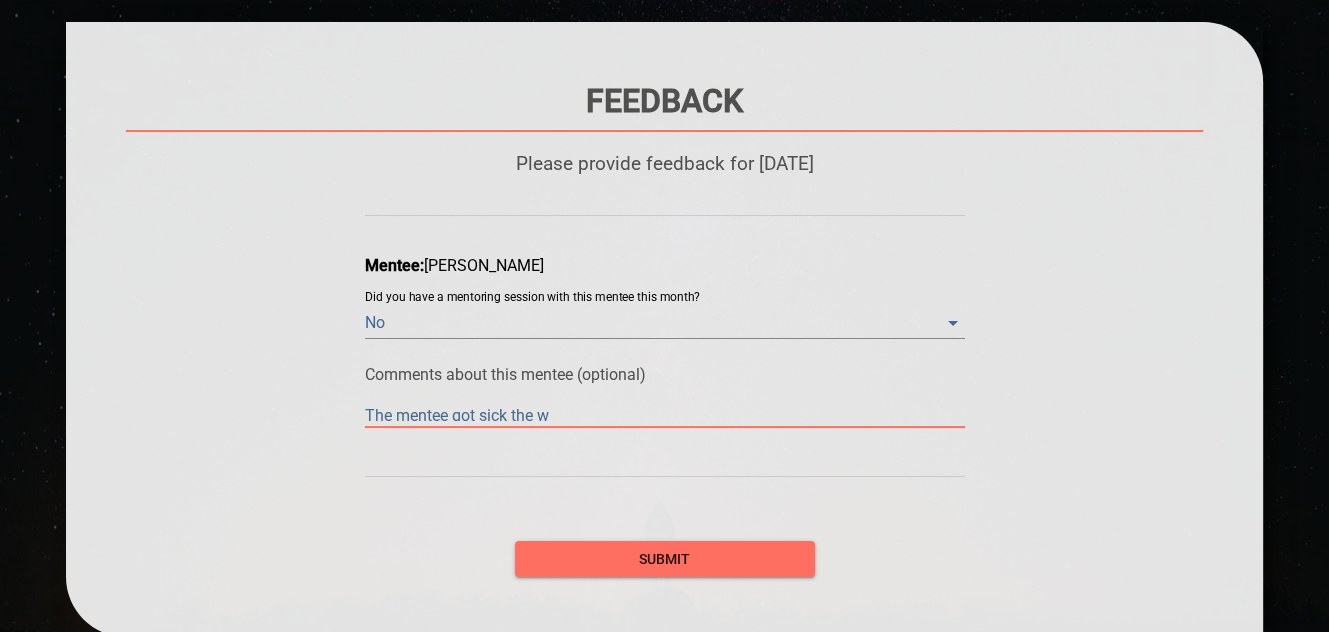type on "The mentee got sick the we" 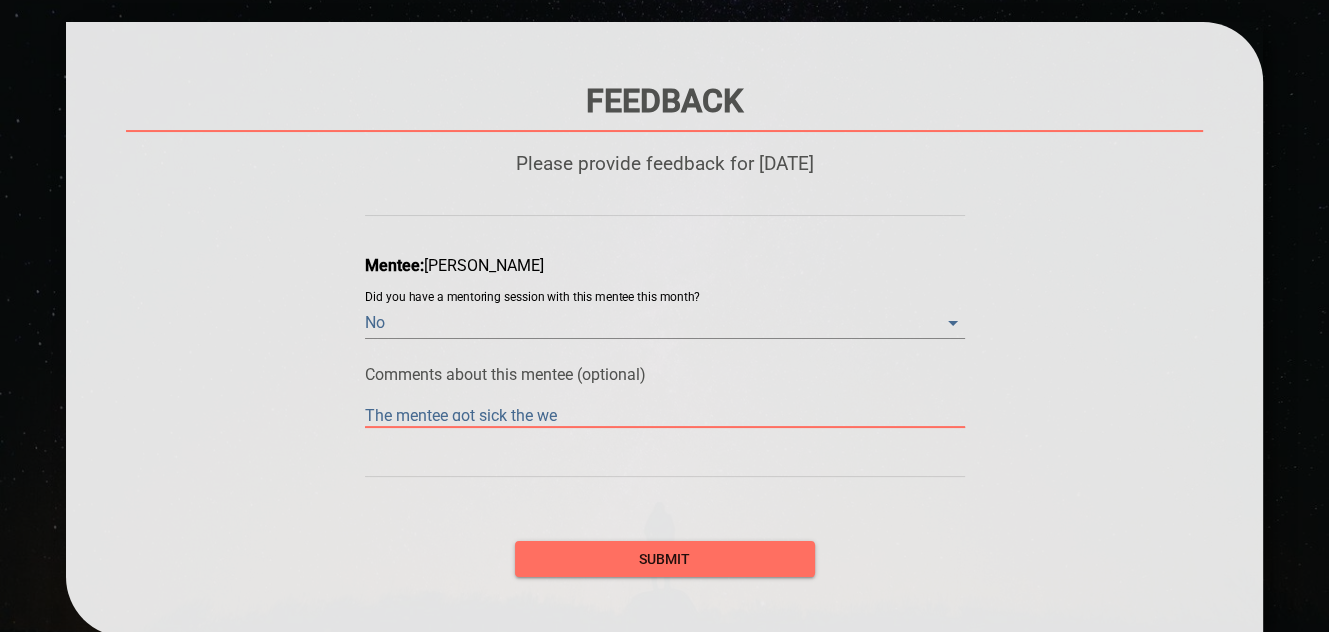 type on "The mentee got sick the wee" 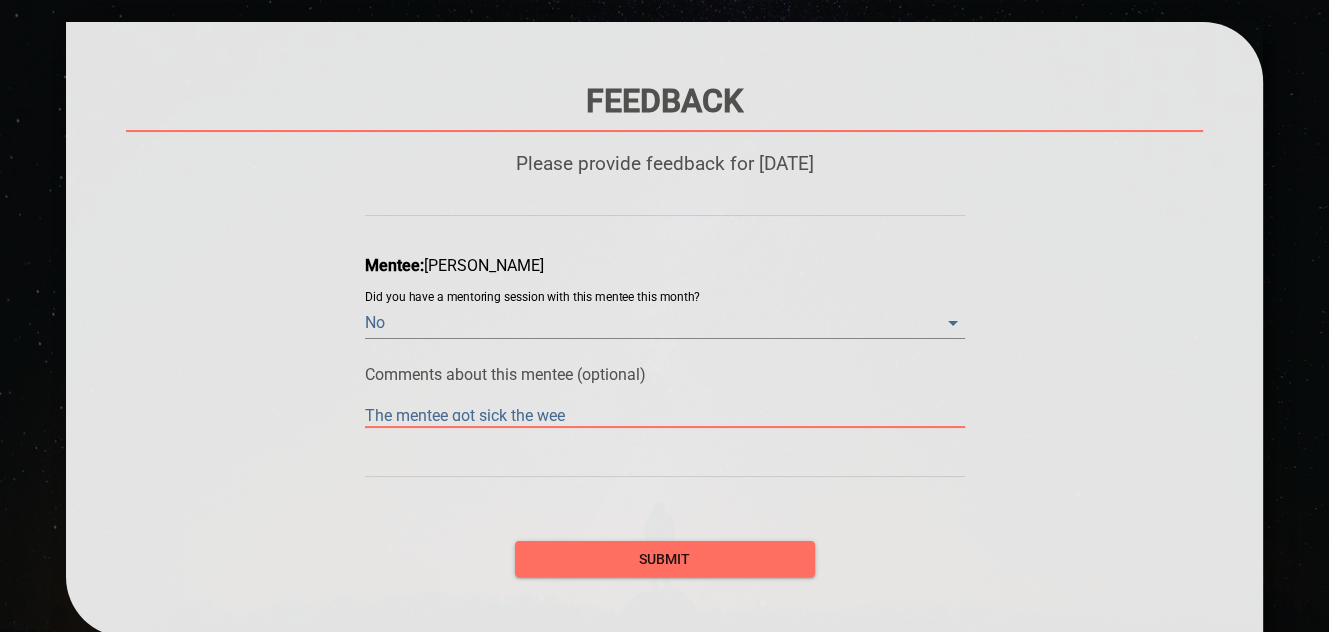 type on "The mentee got sick the week" 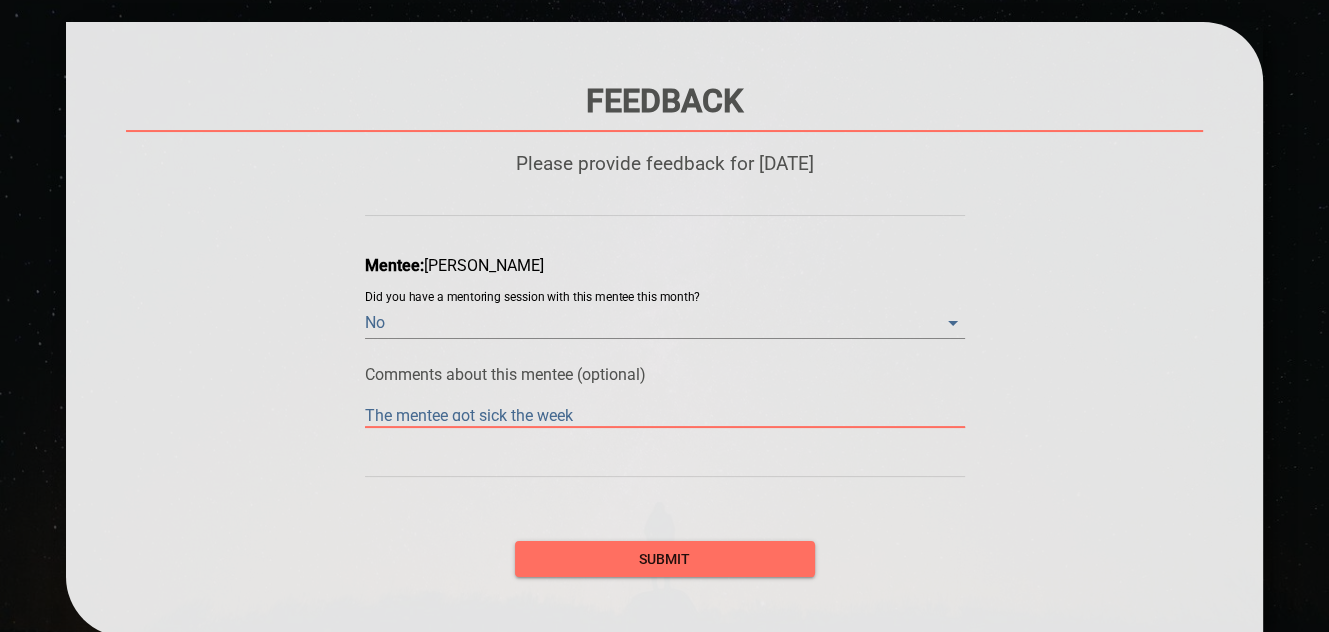 type on "The mentee got sick the week" 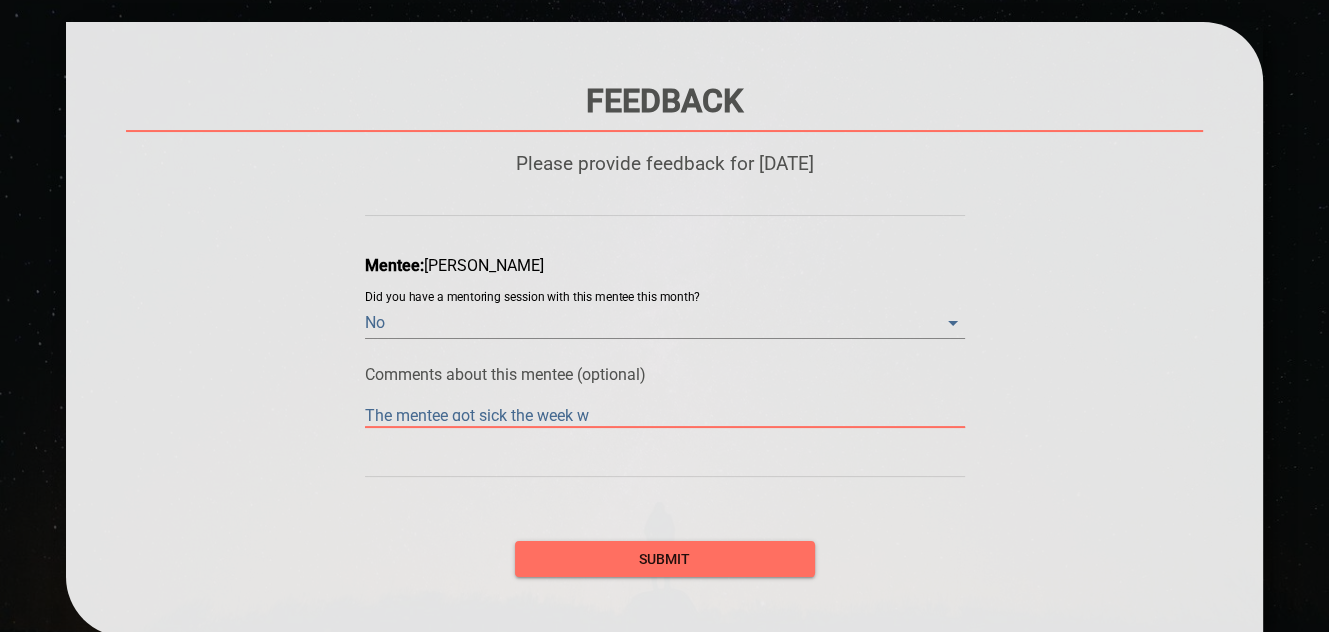 type on "The mentee got sick the week we" 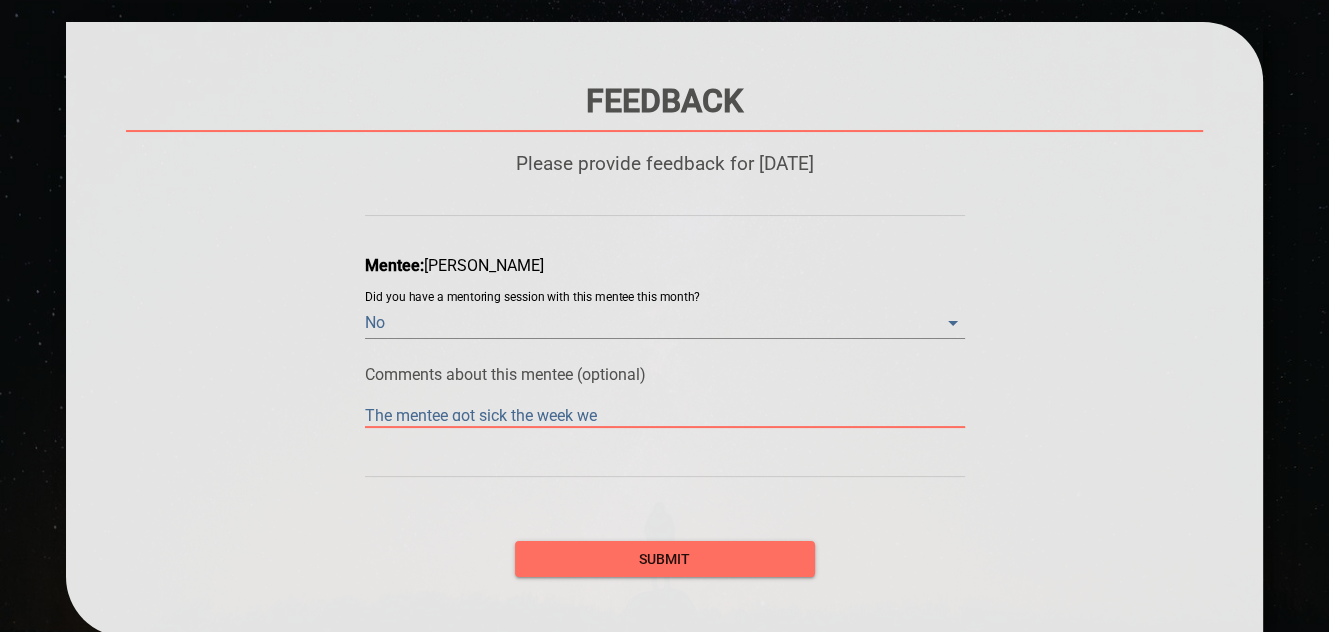 type on "The mentee got sick the week we" 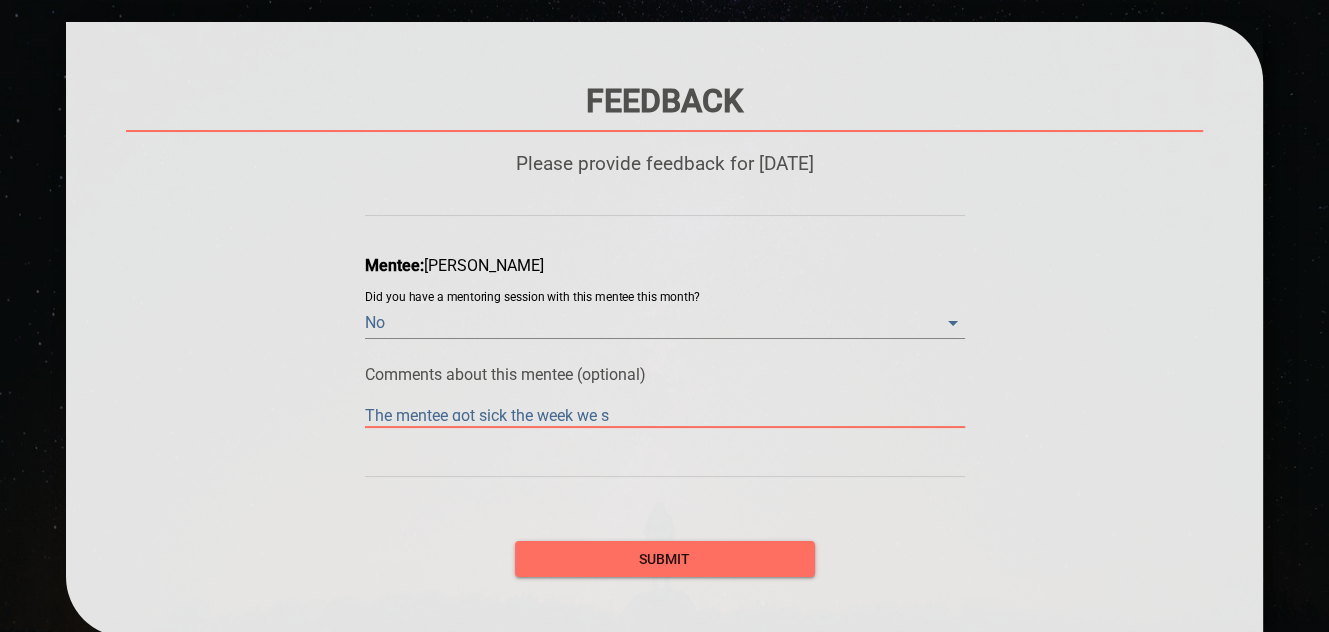 type on "The mentee got sick the week we sc" 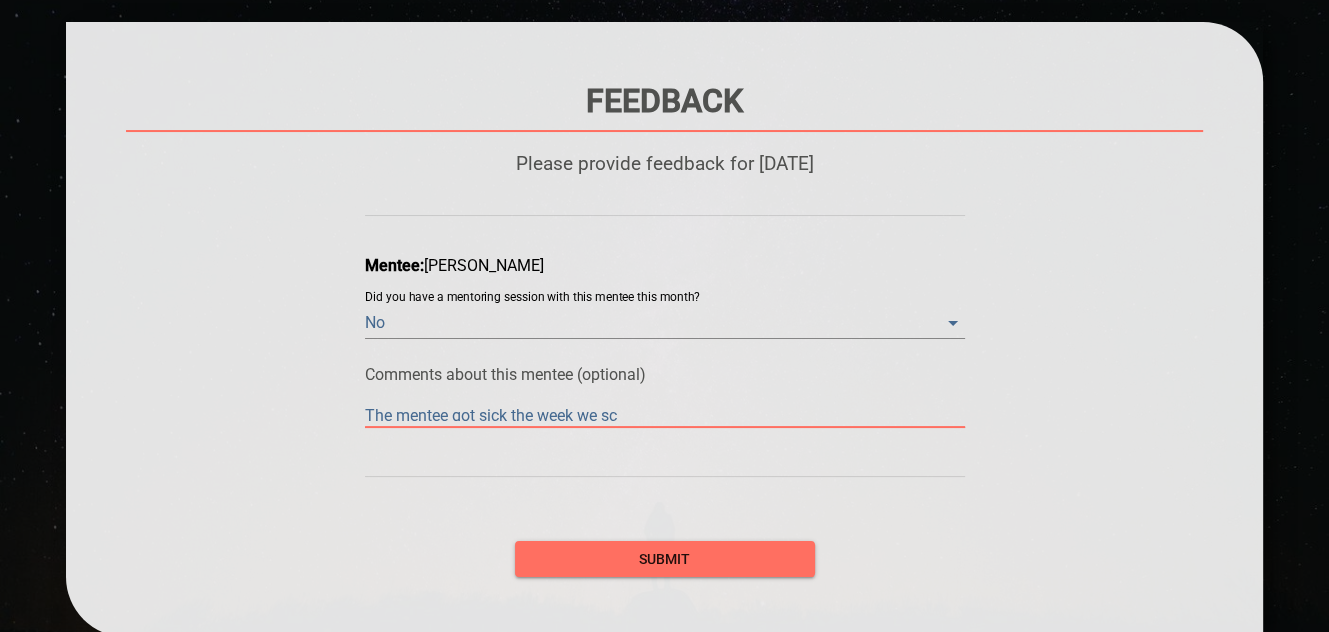 type on "The mentee got sick the week we sch" 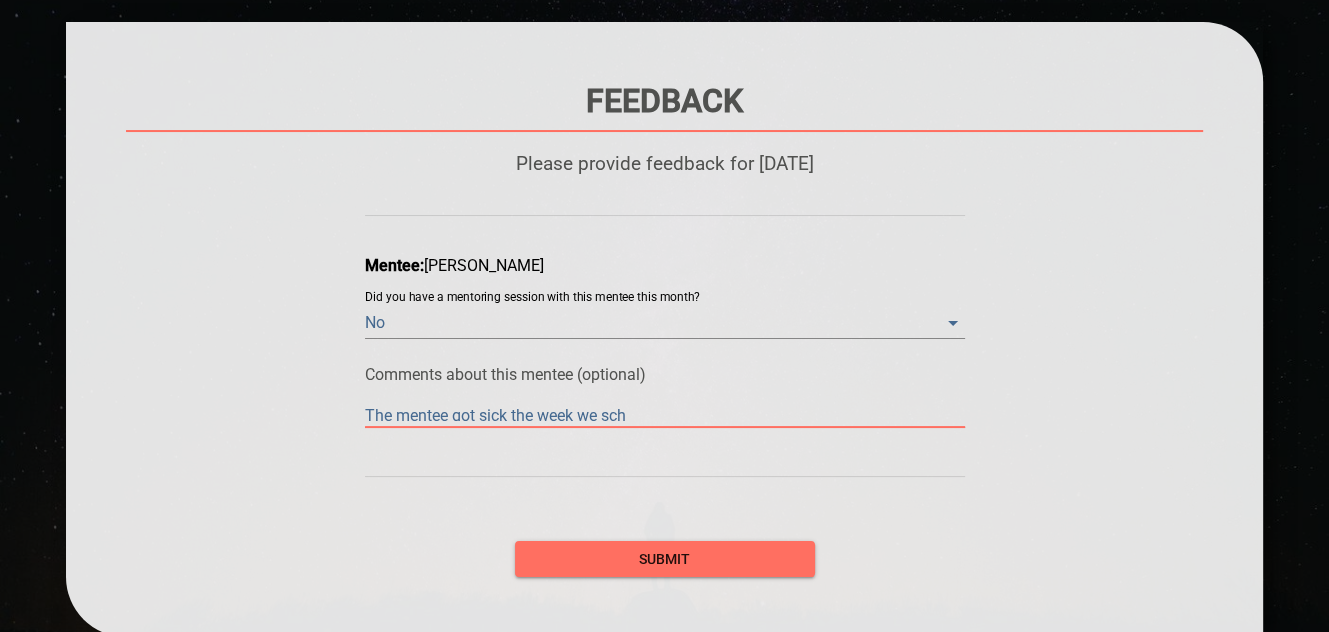 type on "The mentee got sick the week we sche" 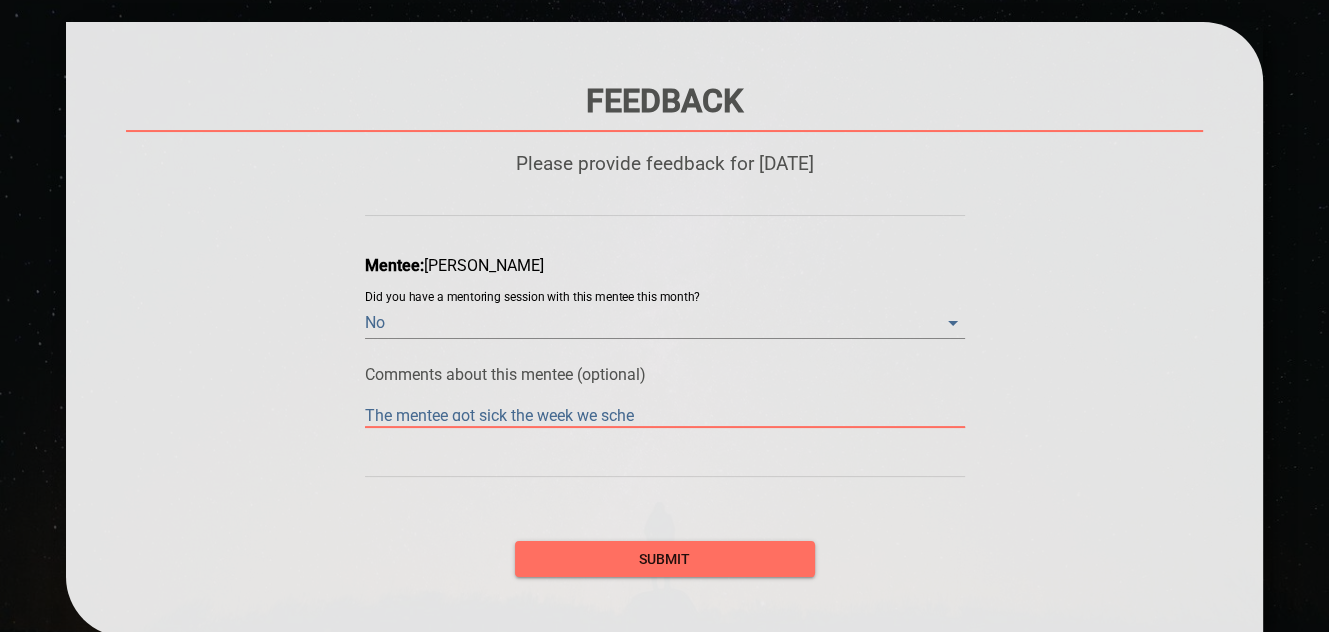 type on "The mentee got sick the week we sched" 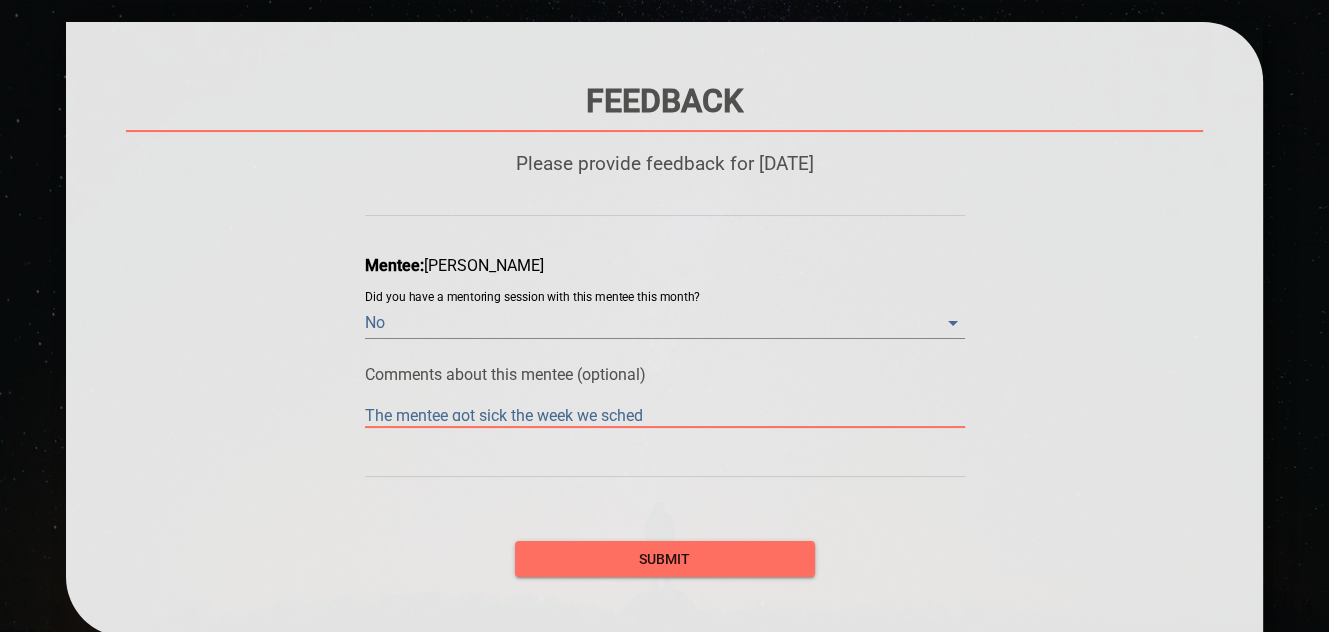 type on "The mentee got sick the week we schedu" 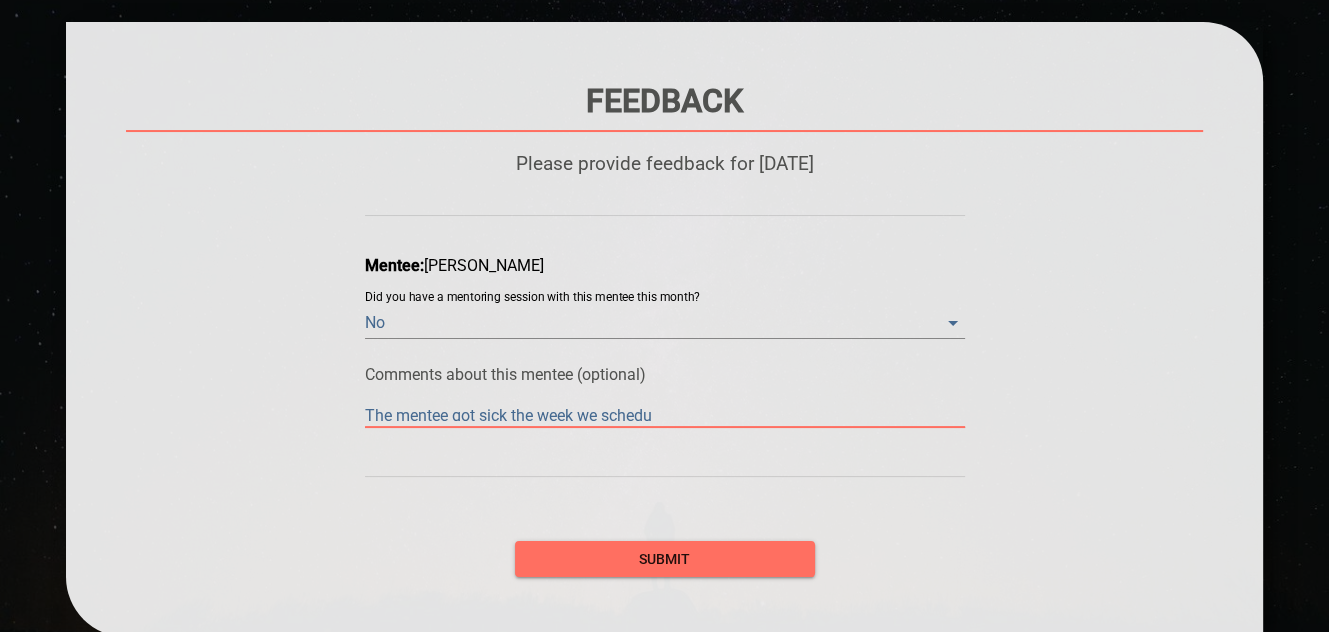 type on "The mentee got sick the week we schedul" 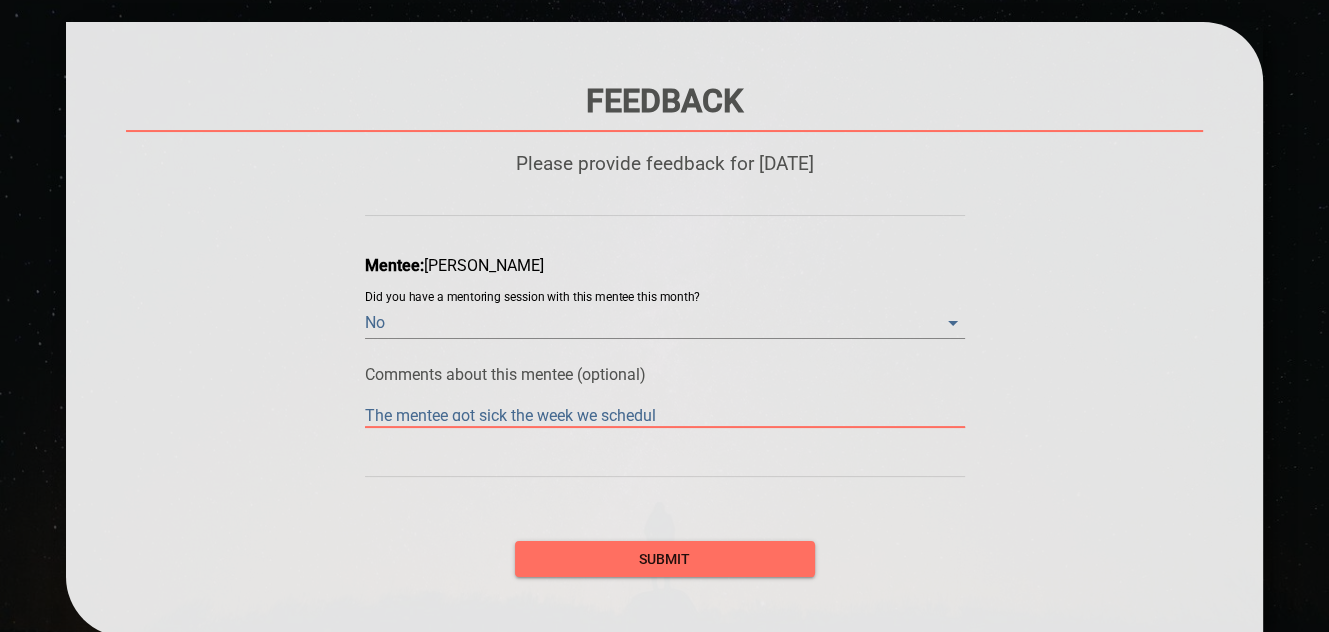 type on "The mentee got sick the week we schedule" 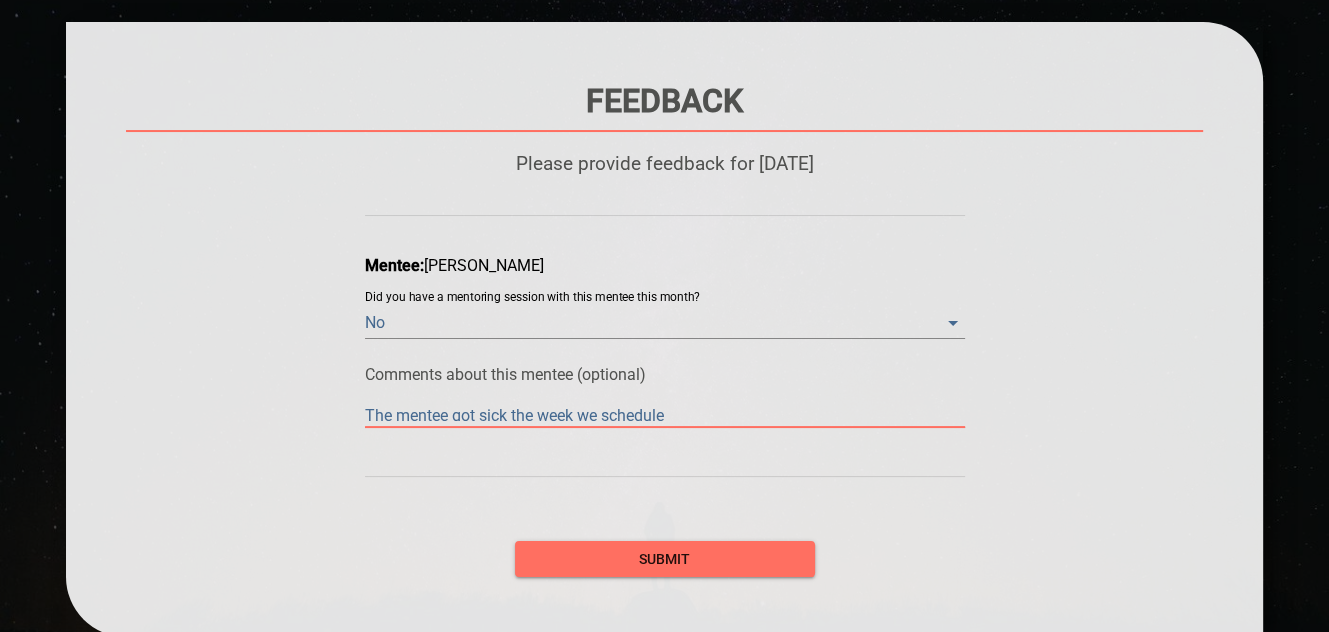 type on "The mentee got sick the week we scheduled" 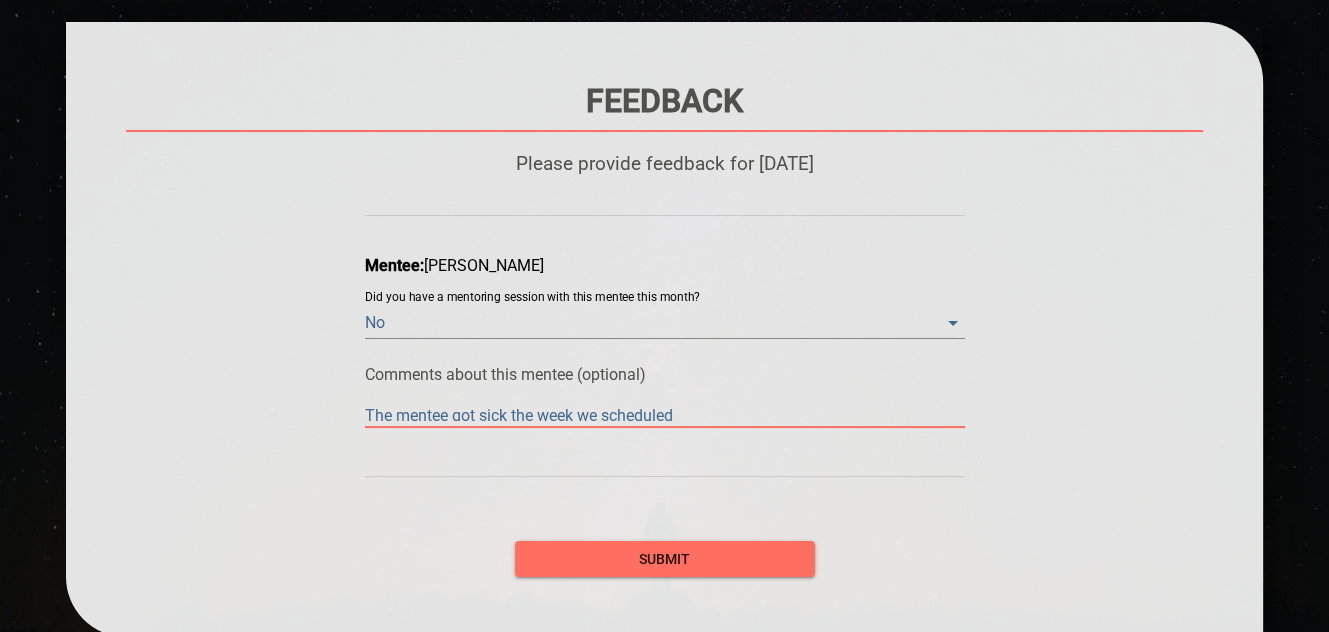 type on "The mentee got sick the week we scheduled" 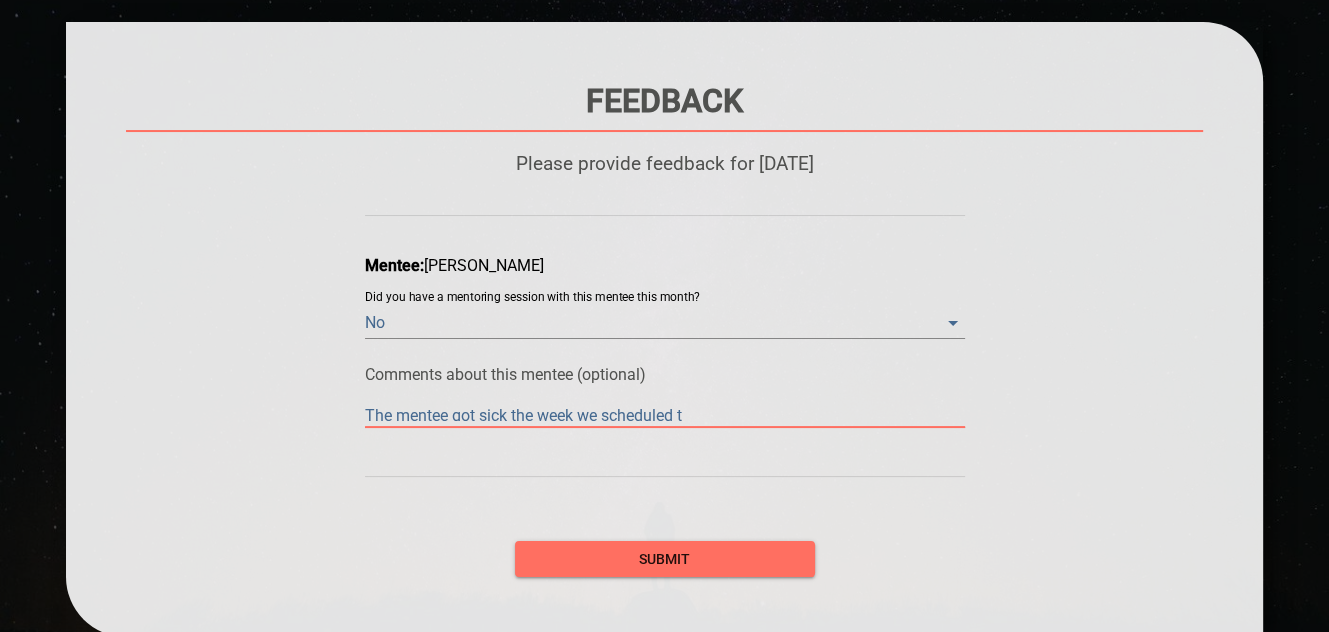 type on "The mentee got sick the week we scheduled th" 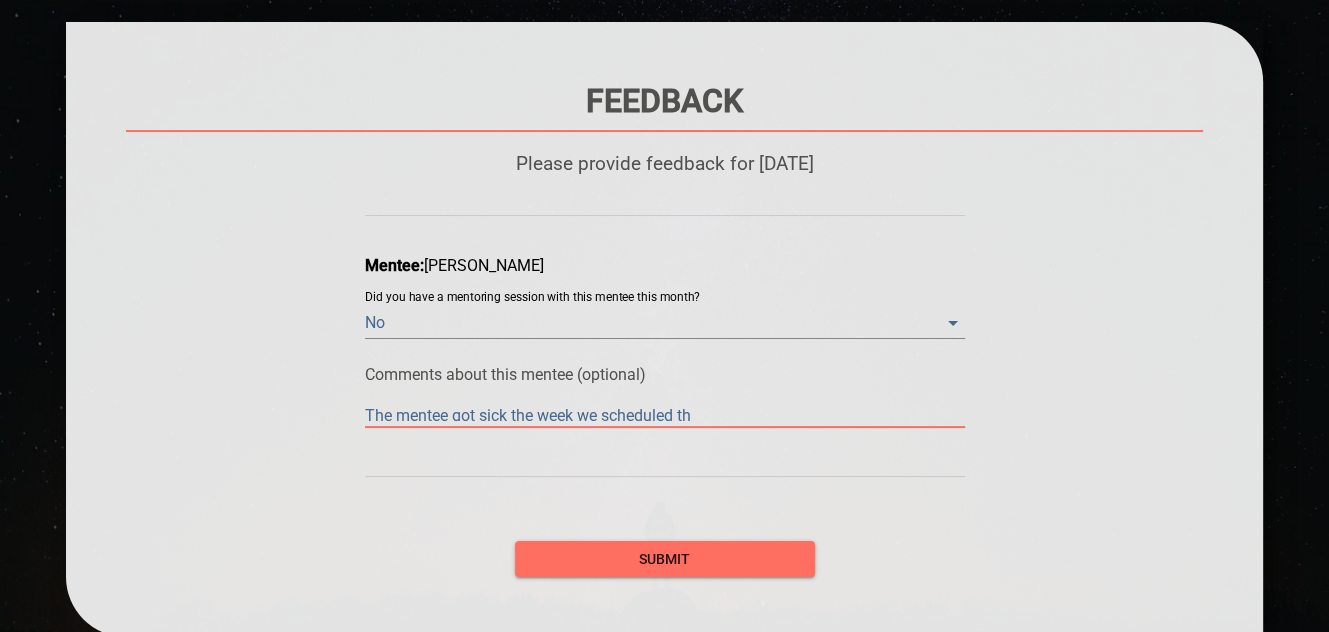 type on "The mentee got sick the week we scheduled the" 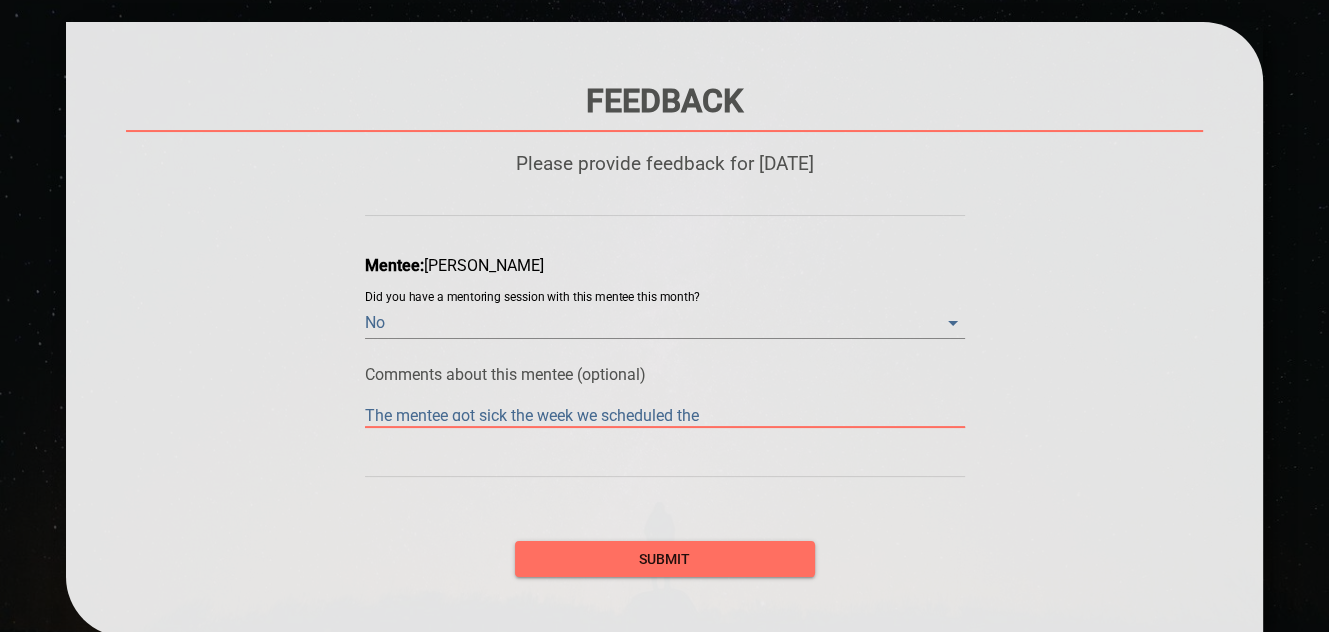 type on "The mentee got sick the week we scheduled the" 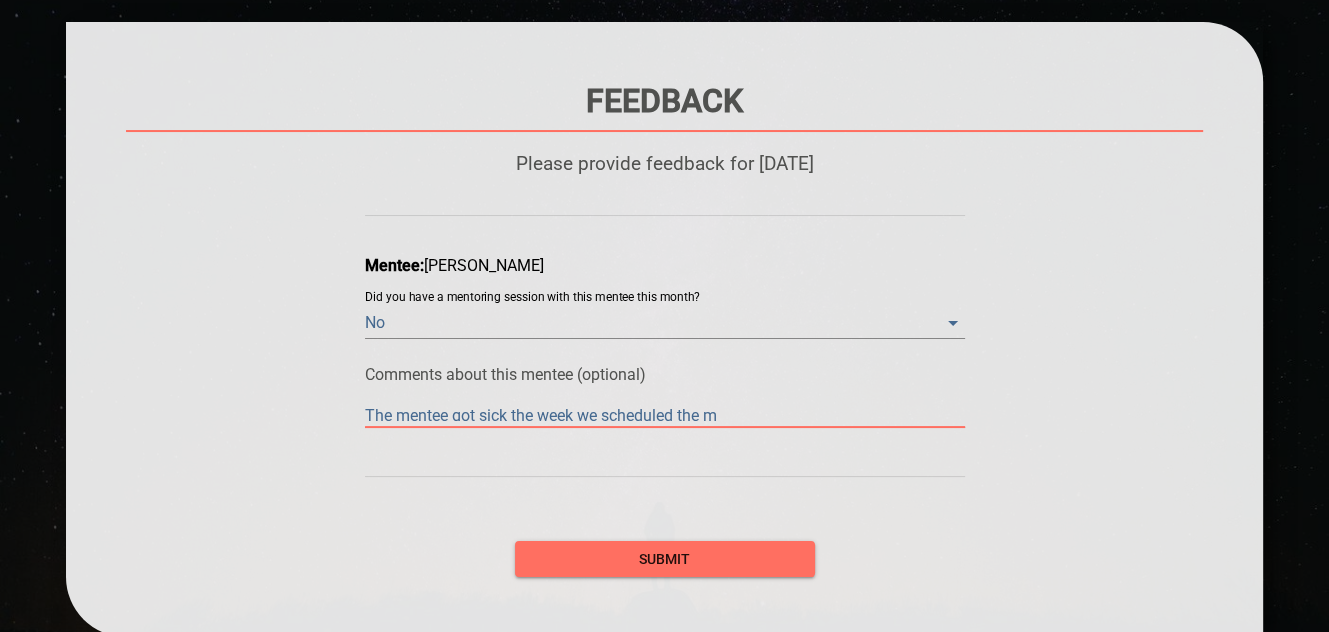 type on "The mentee got sick the week we scheduled the me" 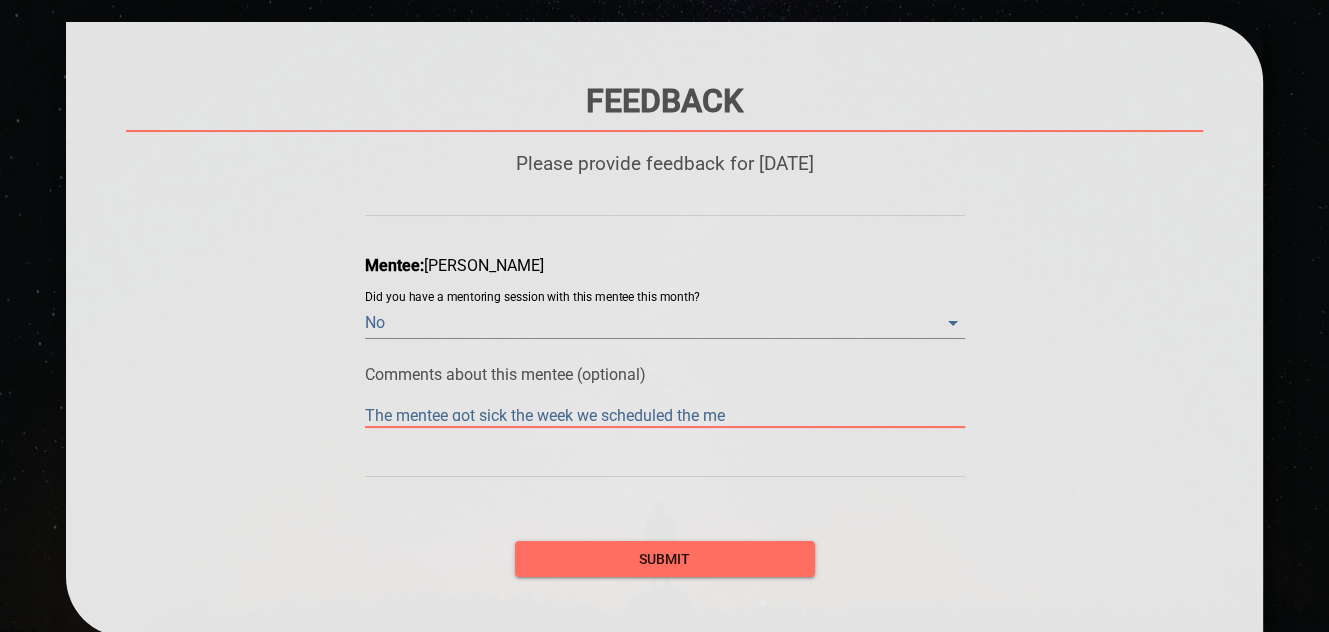 type on "The mentee got sick the week we scheduled the mee" 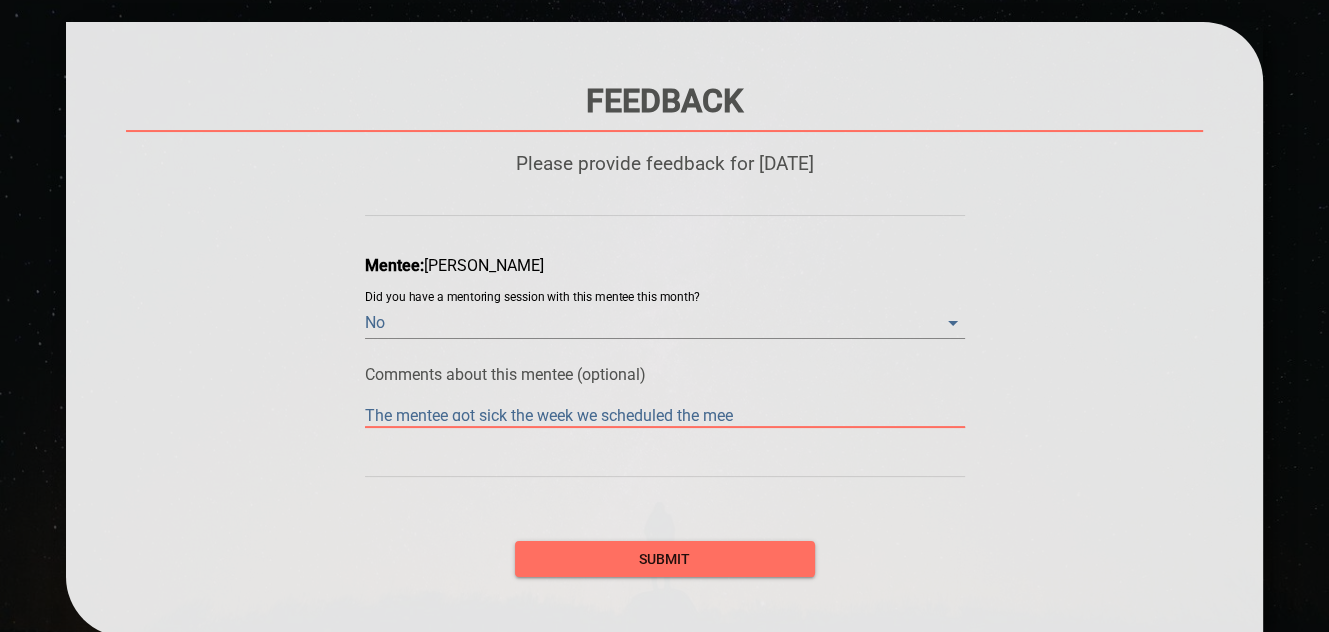 type on "The mentee got sick the week we scheduled the meet" 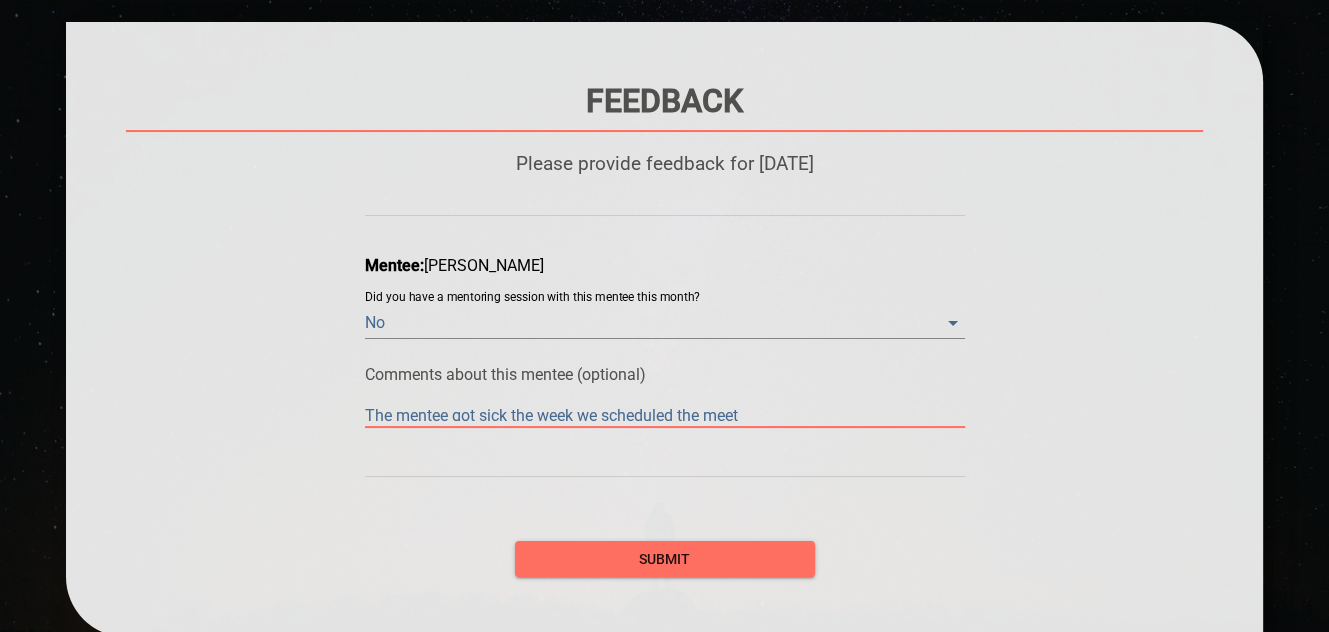 type on "The mentee got sick the week we scheduled the meeti" 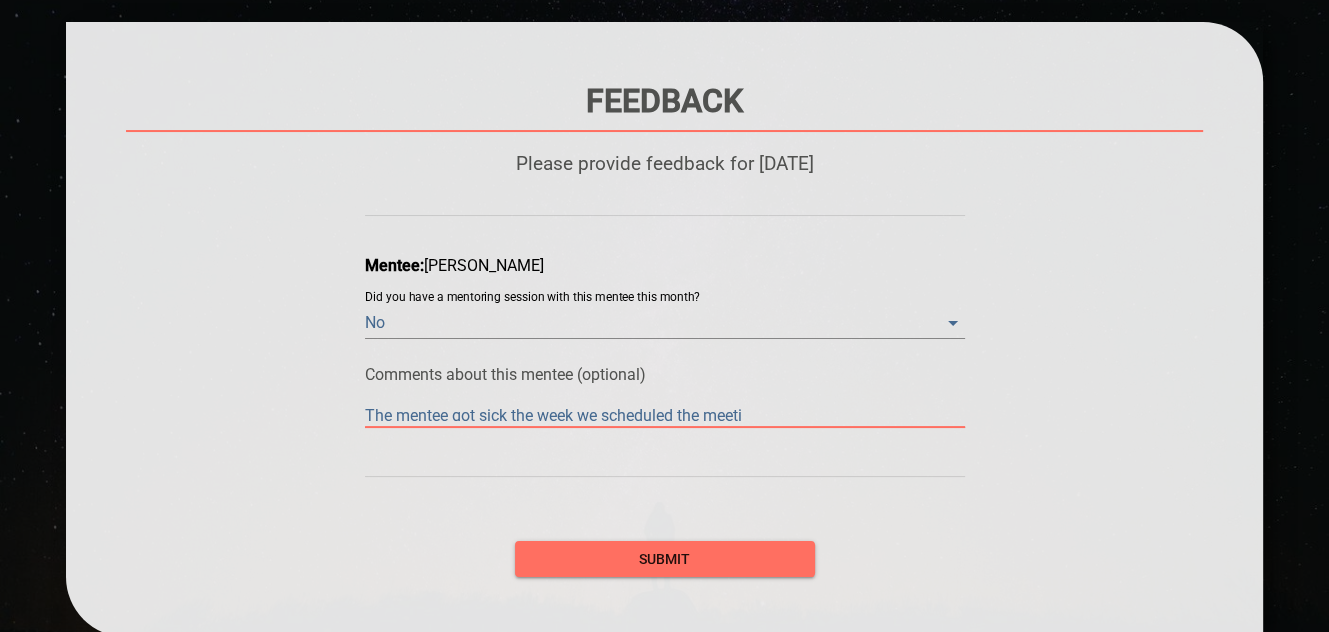 type on "The mentee got sick the week we scheduled the meetin" 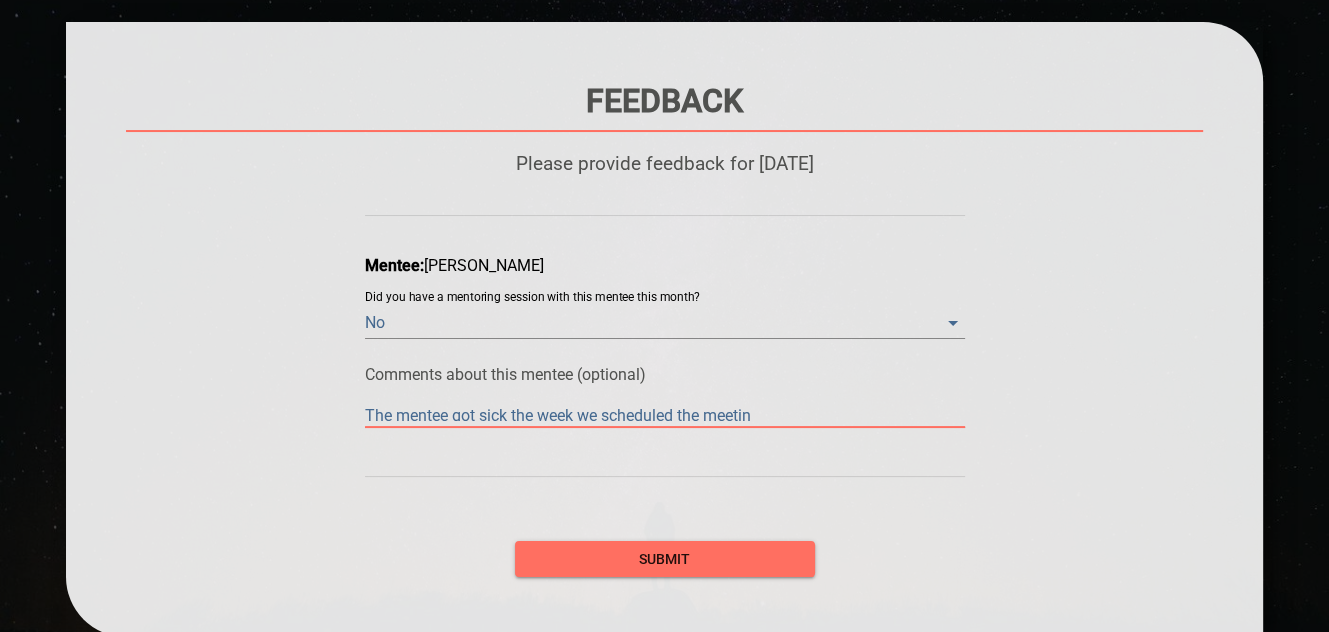 type on "The mentee got sick the week we scheduled the meeting" 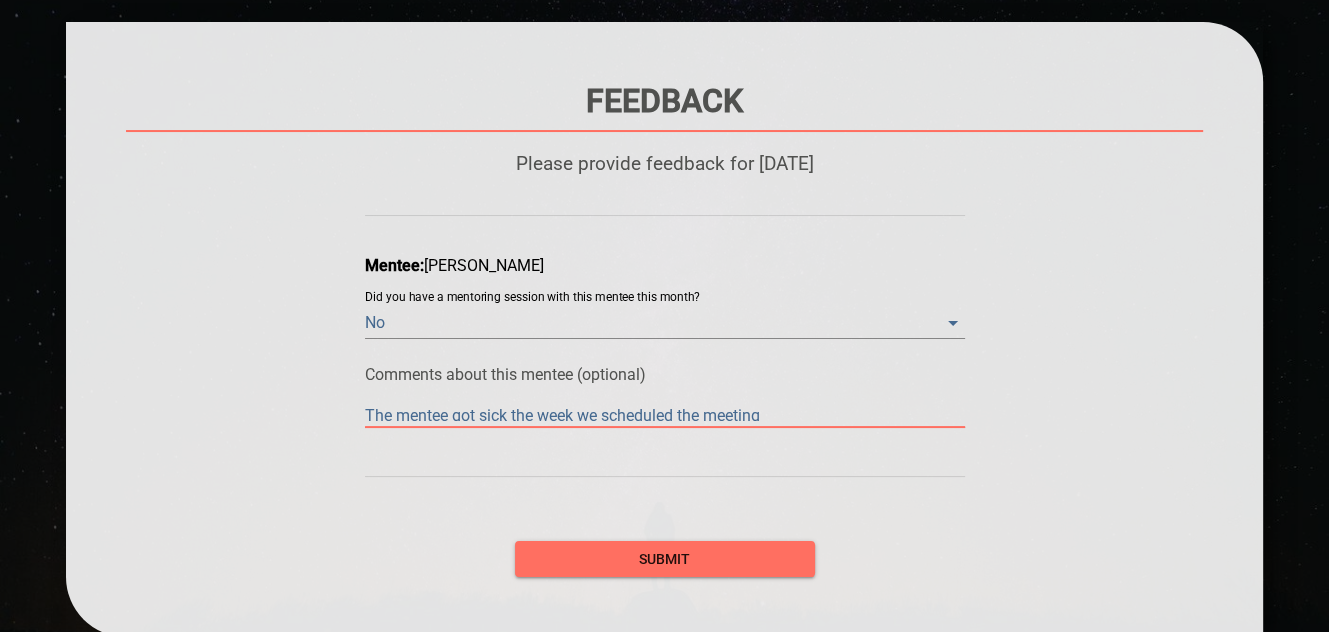 type on "The mentee got sick the week we scheduled the meeting." 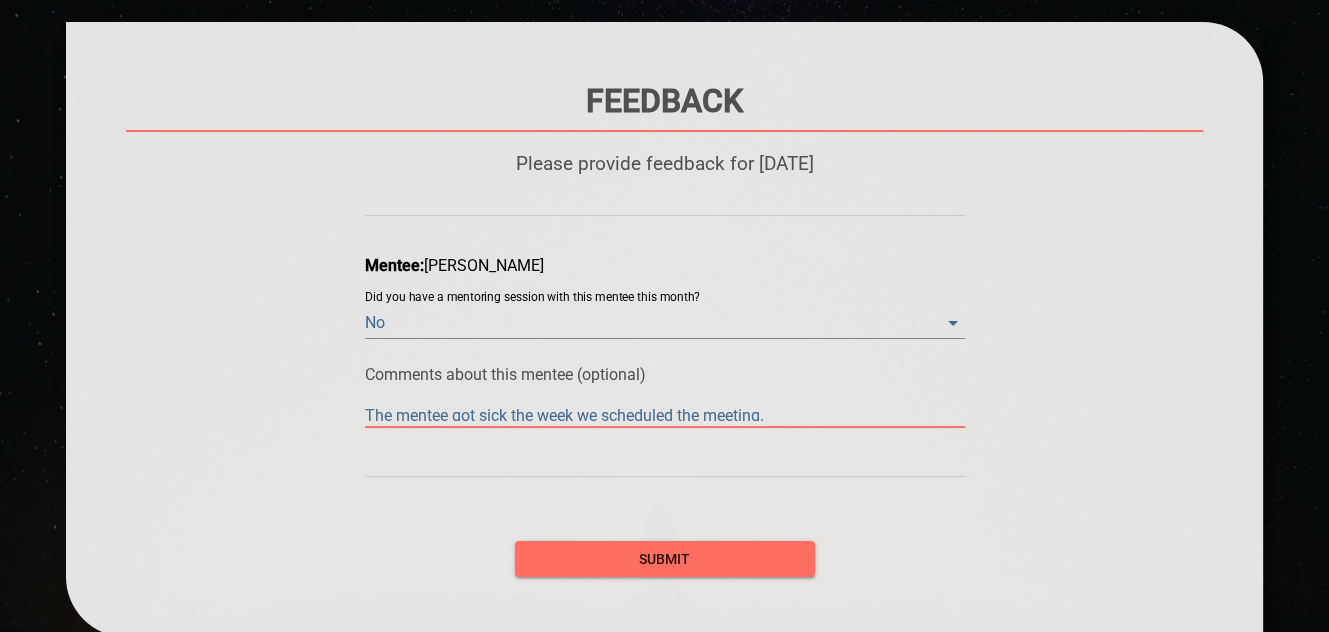 type on "The mentee got sick the week we scheduled the meeting." 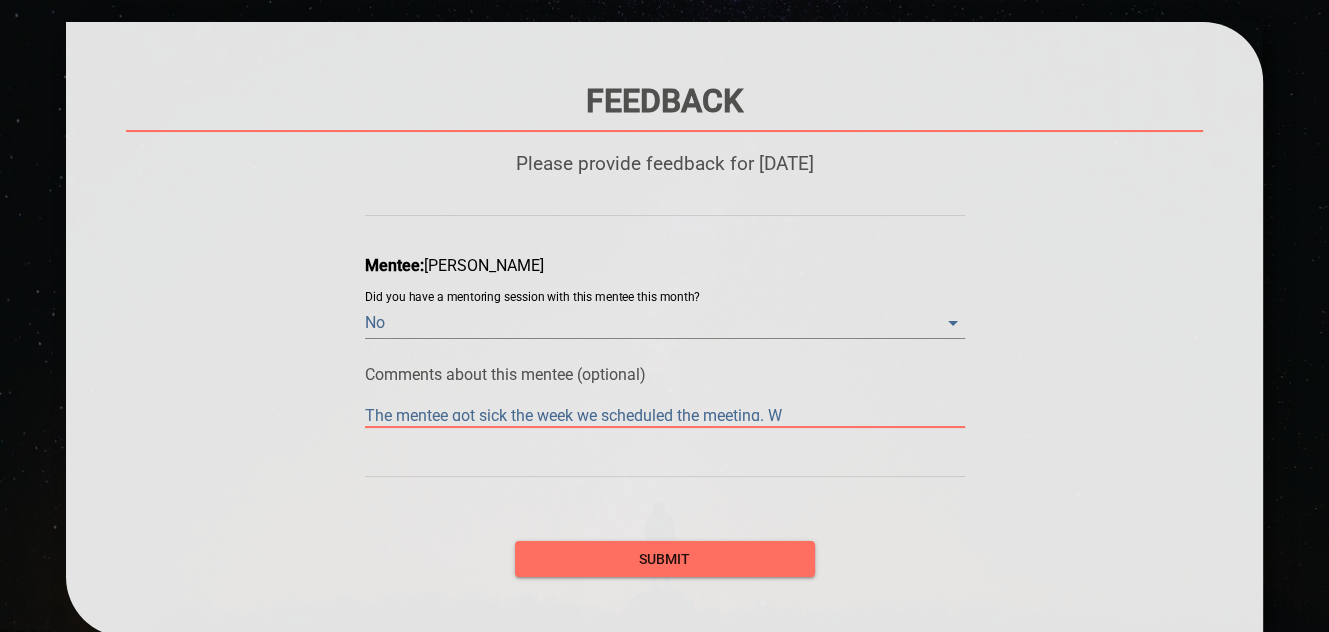 type on "The mentee got sick the week we scheduled the meeting. We" 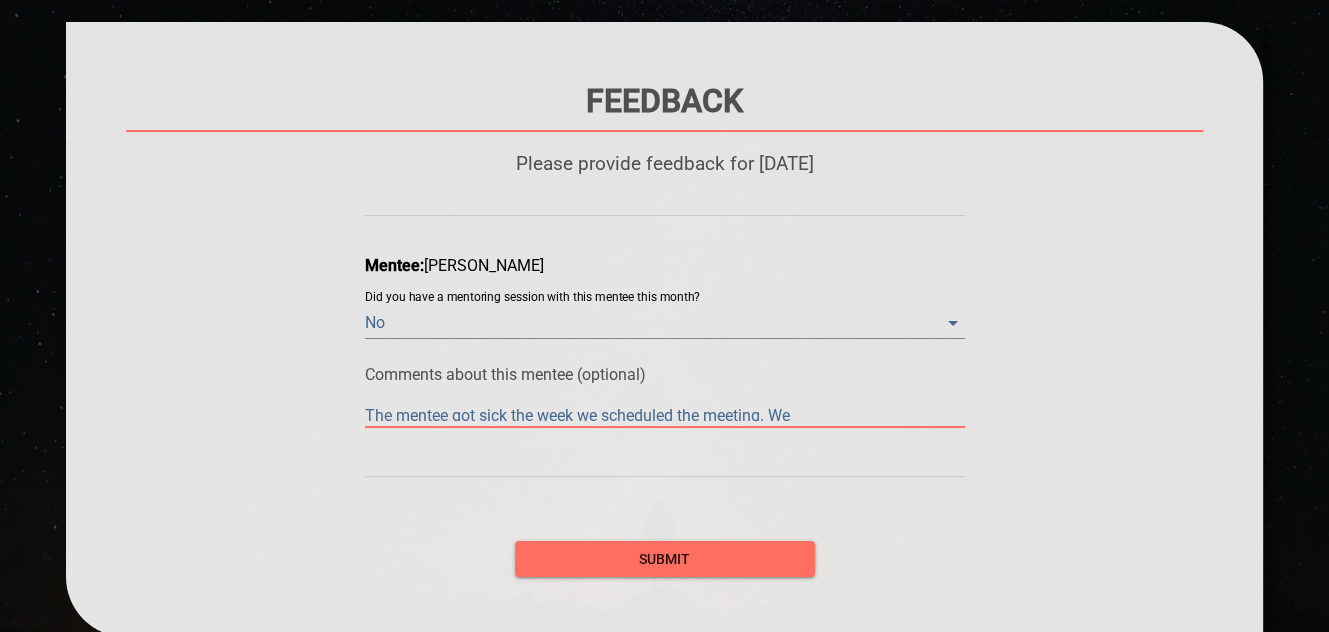 type on "The mentee got sick the week we scheduled the meeting. We" 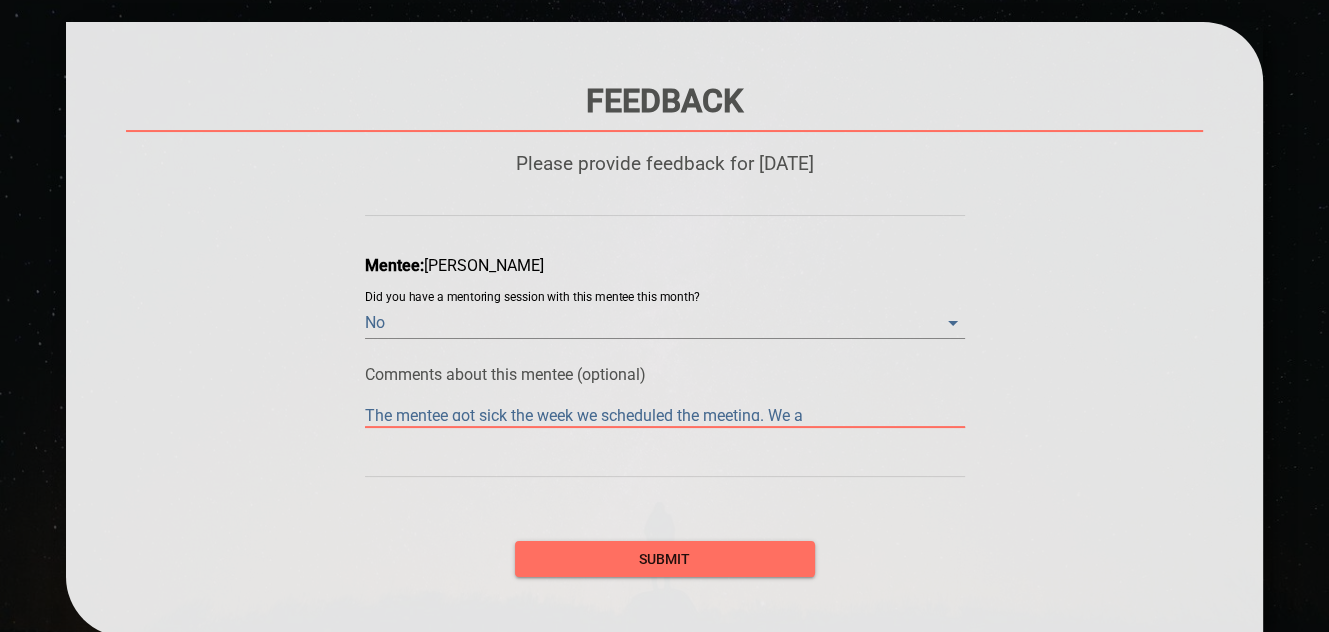 type on "The mentee got sick the week we scheduled the meeting. We ar" 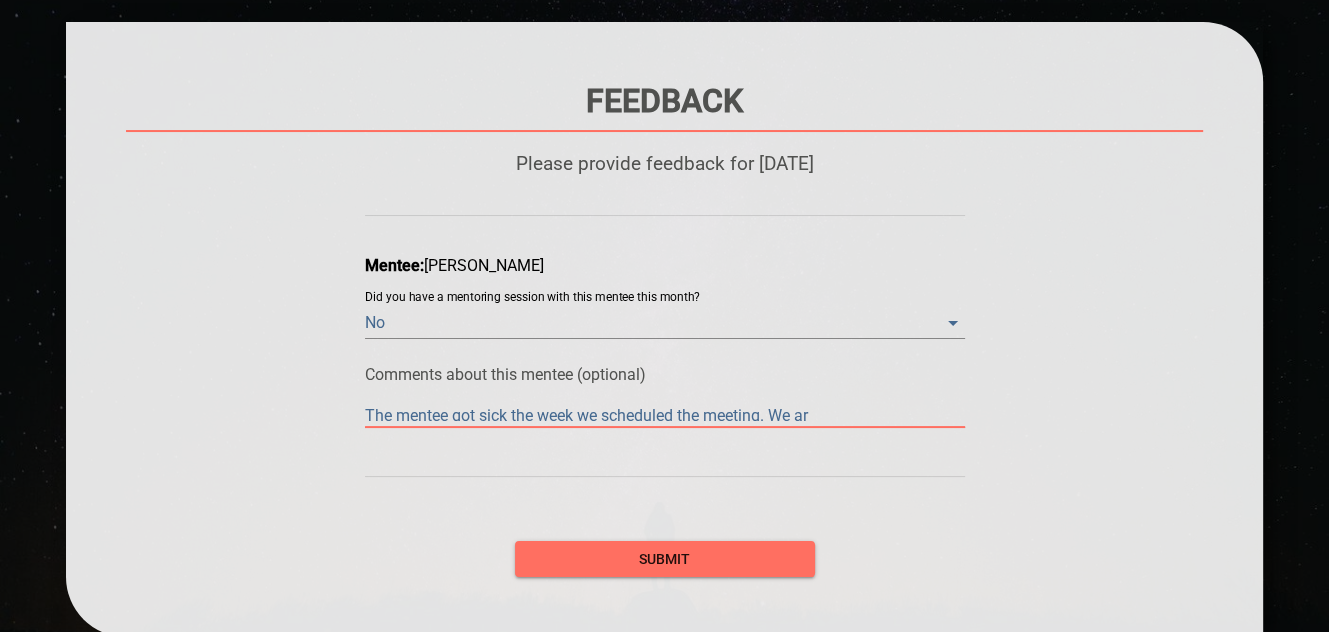 type on "The mentee got sick the week we scheduled the meeting. We are" 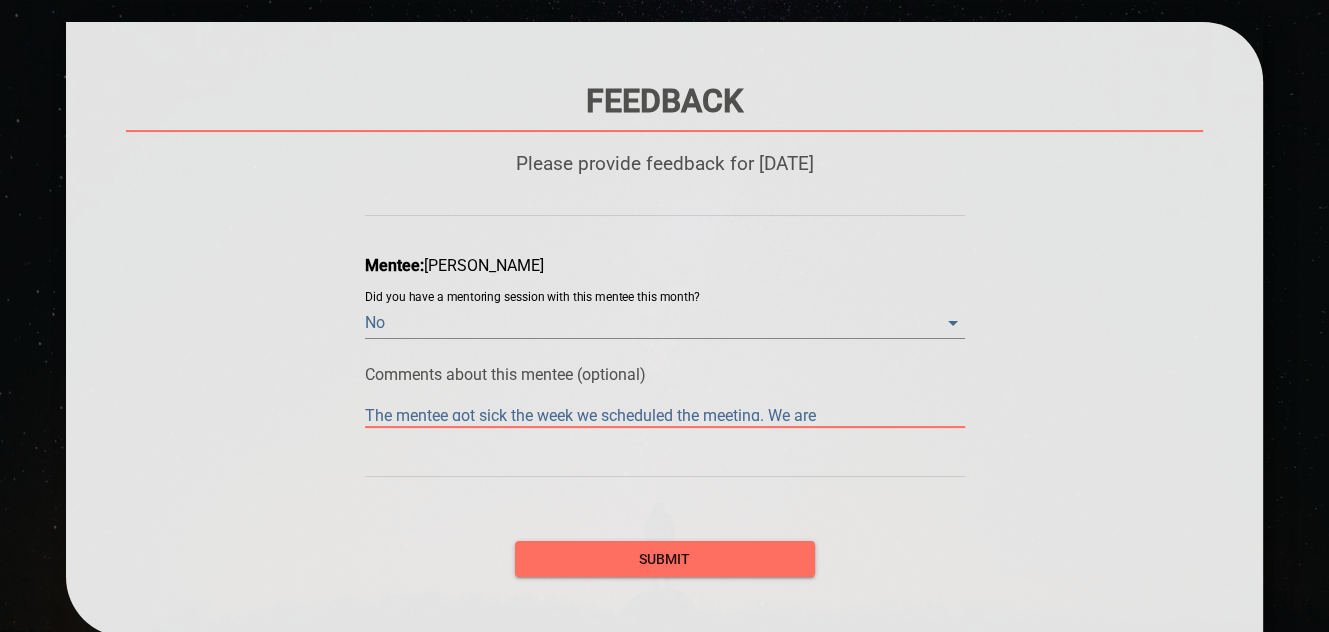 type on "The mentee got sick the week we scheduled the meeting. We are" 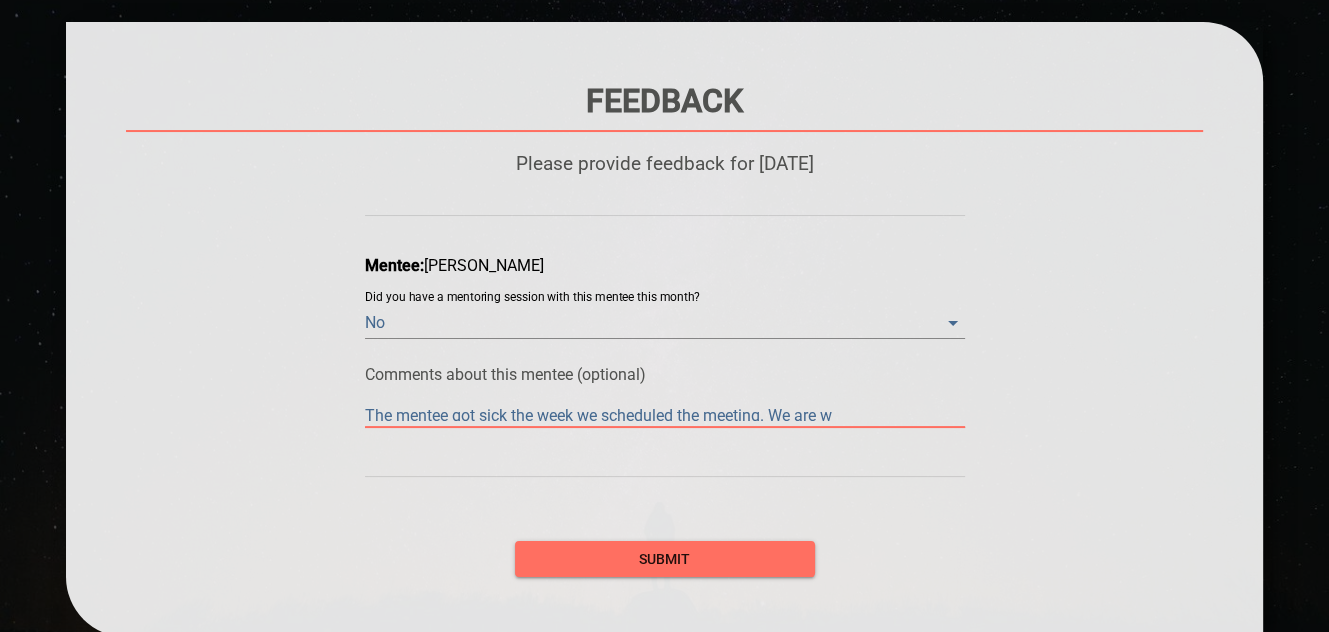 type on "The mentee got sick the week we scheduled the meeting. We are wo" 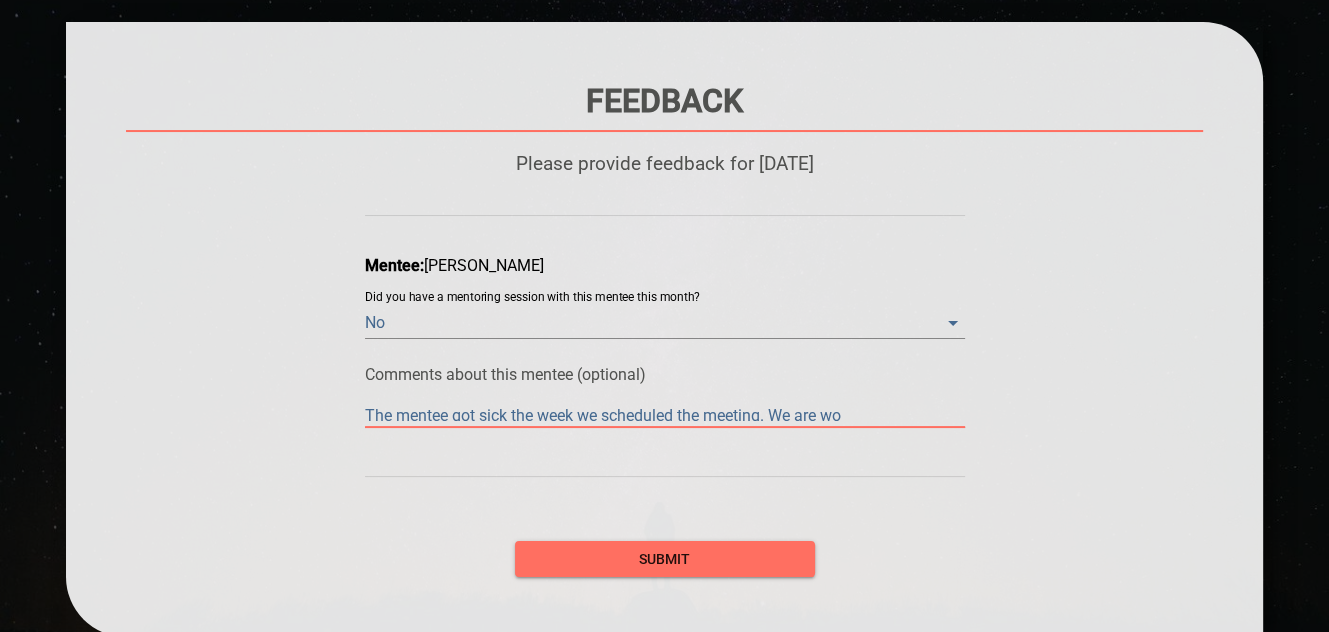 type on "The mentee got sick the week we scheduled the meeting. We are wor" 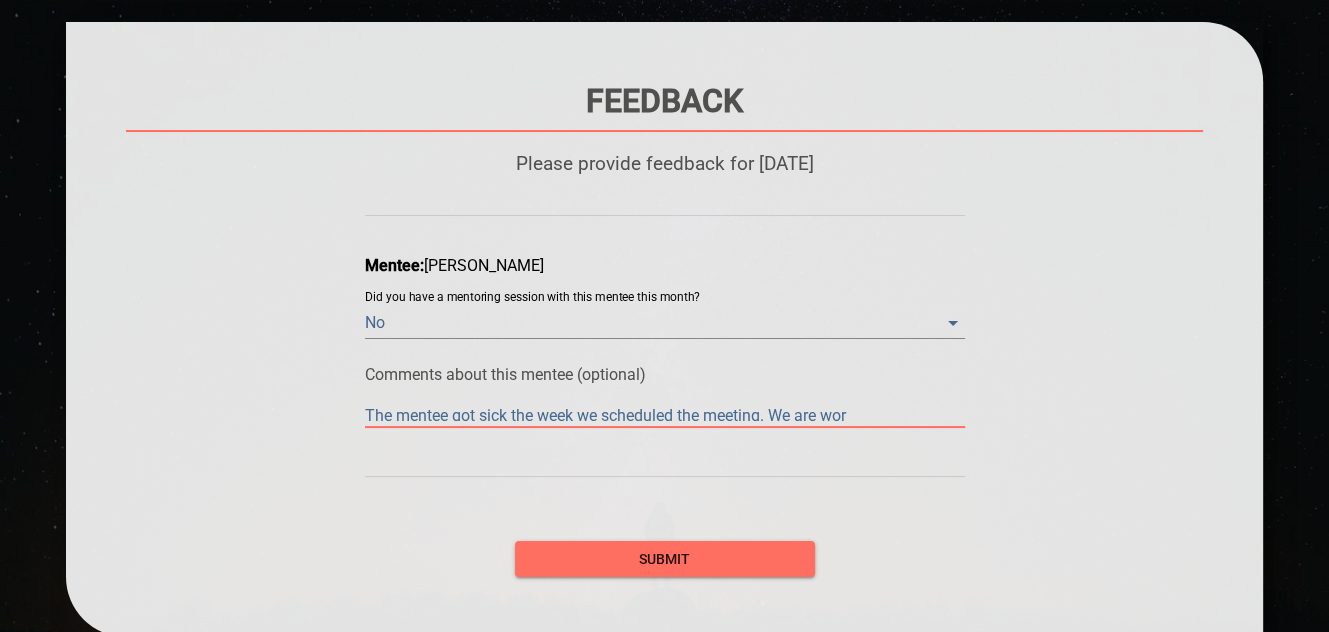 type on "The mentee got sick the week we scheduled the meeting. We are work" 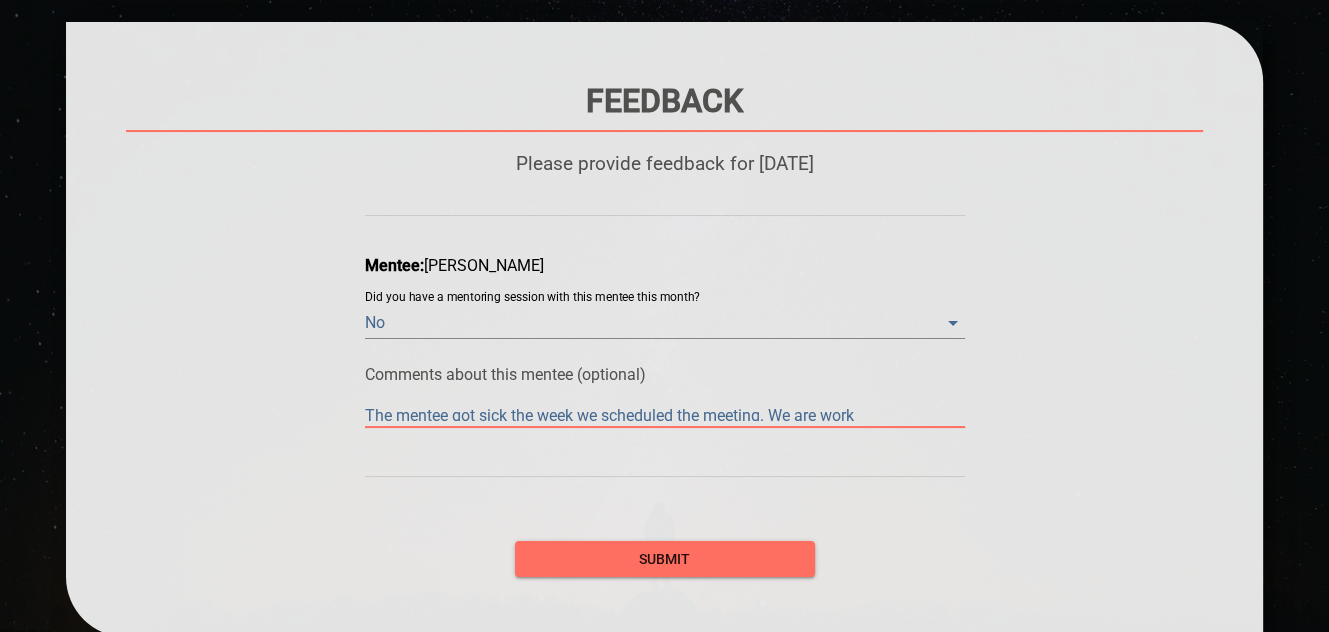 type on "The mentee got sick the week we scheduled the meeting. We are worki" 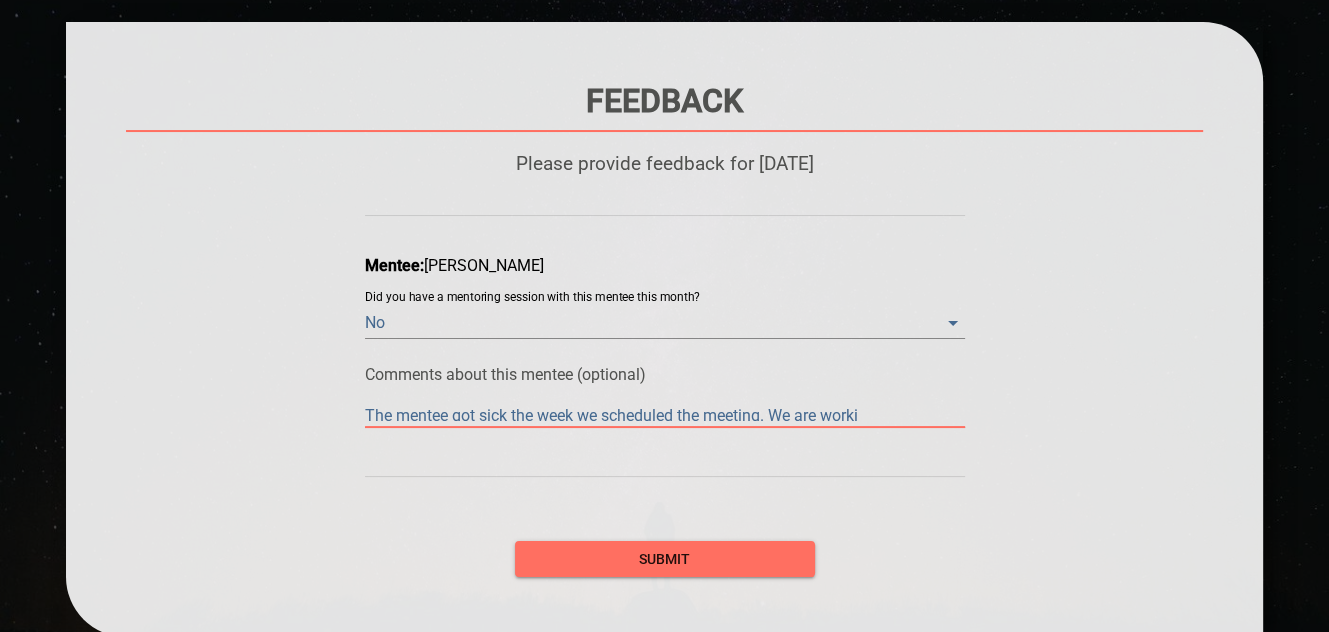 type on "The mentee got sick the week we scheduled the meeting. We are workin" 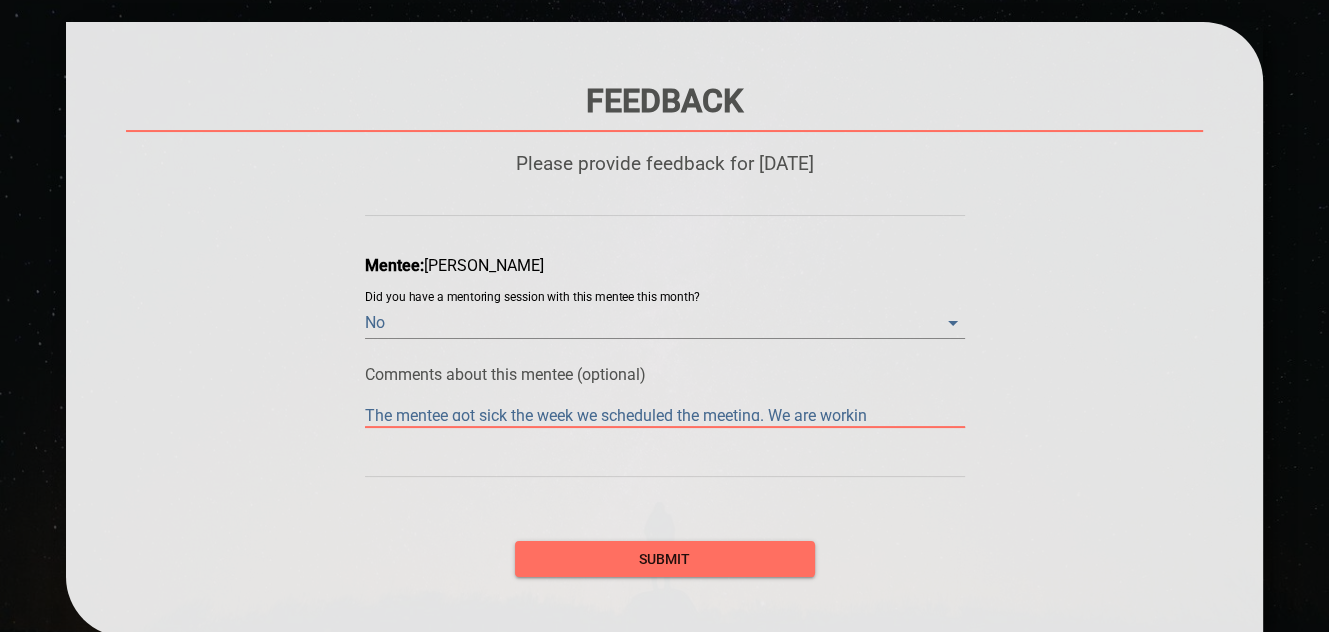 type on "The mentee got sick the week we scheduled the meeting. We are working" 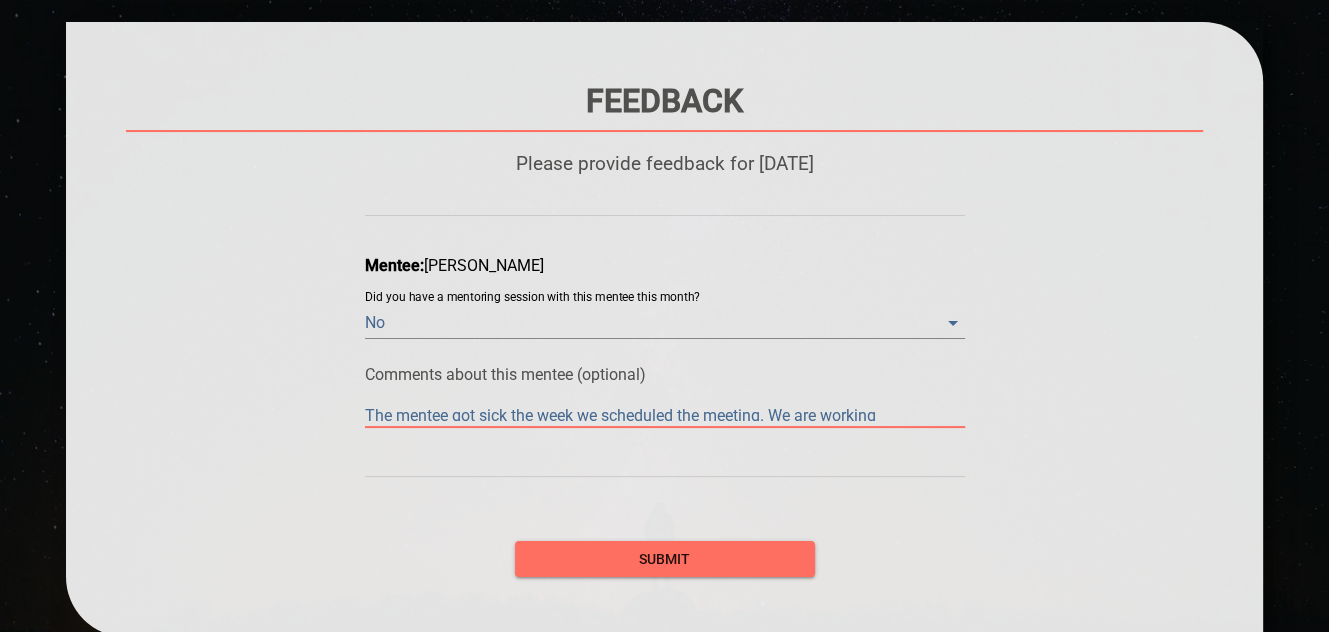 type on "The mentee got sick the week we scheduled the meeting. We are working" 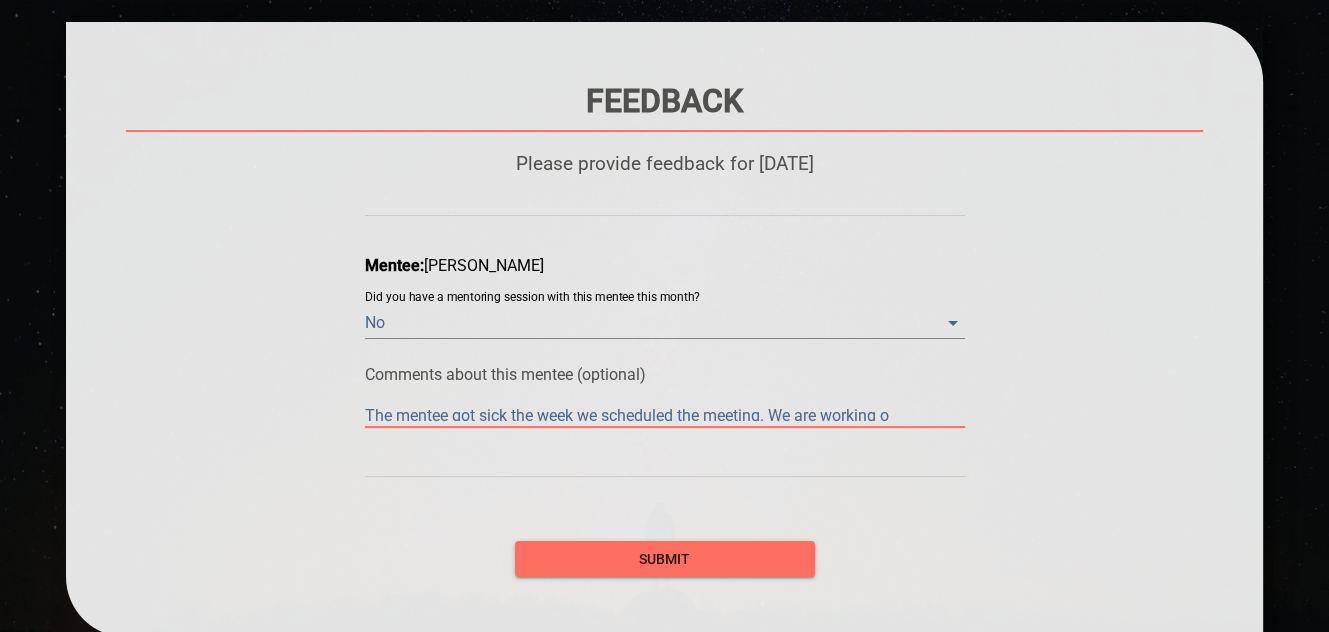 type on "The mentee got sick the week we scheduled the meeting. We are working on" 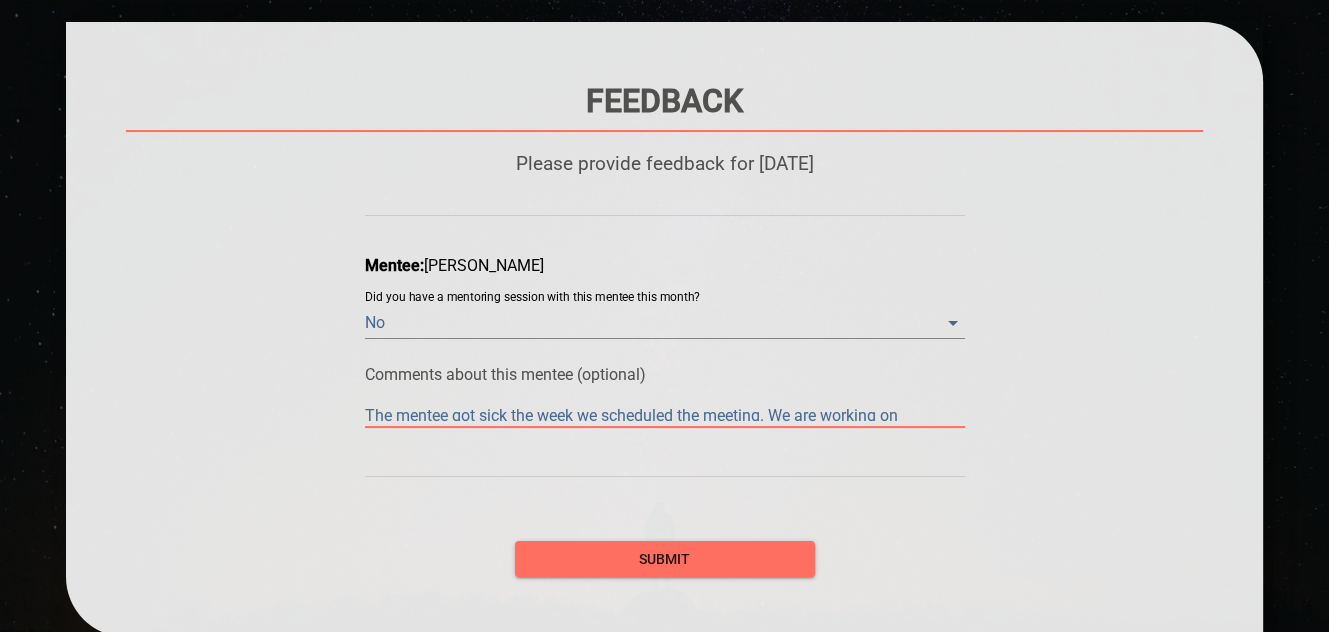 type on "The mentee got sick the week we scheduled the meeting. We are working on" 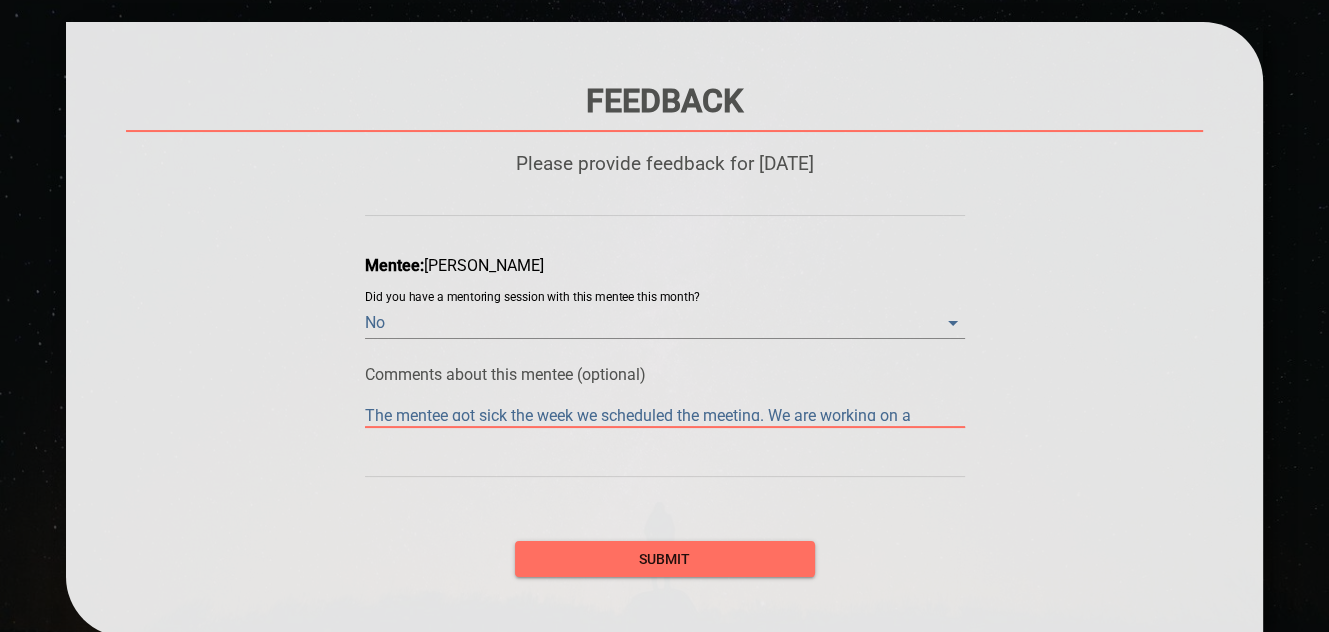 type on "The mentee got sick the week we scheduled the meeting. We are working on a" 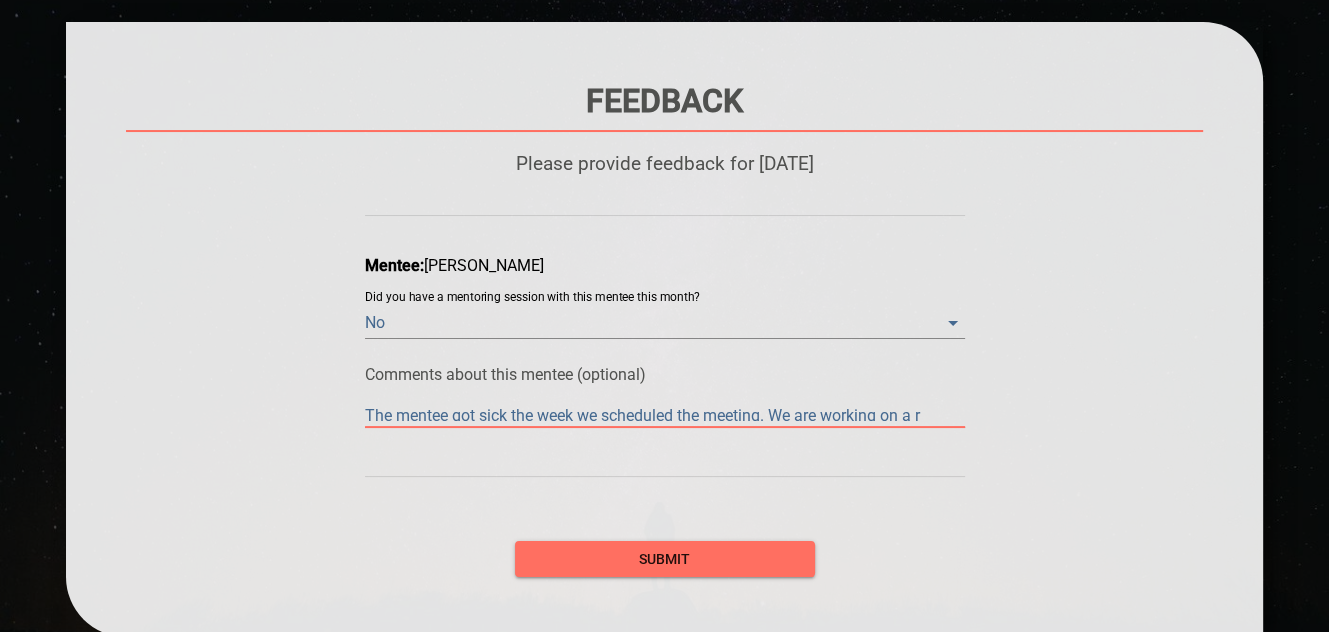 type on "The mentee got sick the week we scheduled the meeting. We are working on a re" 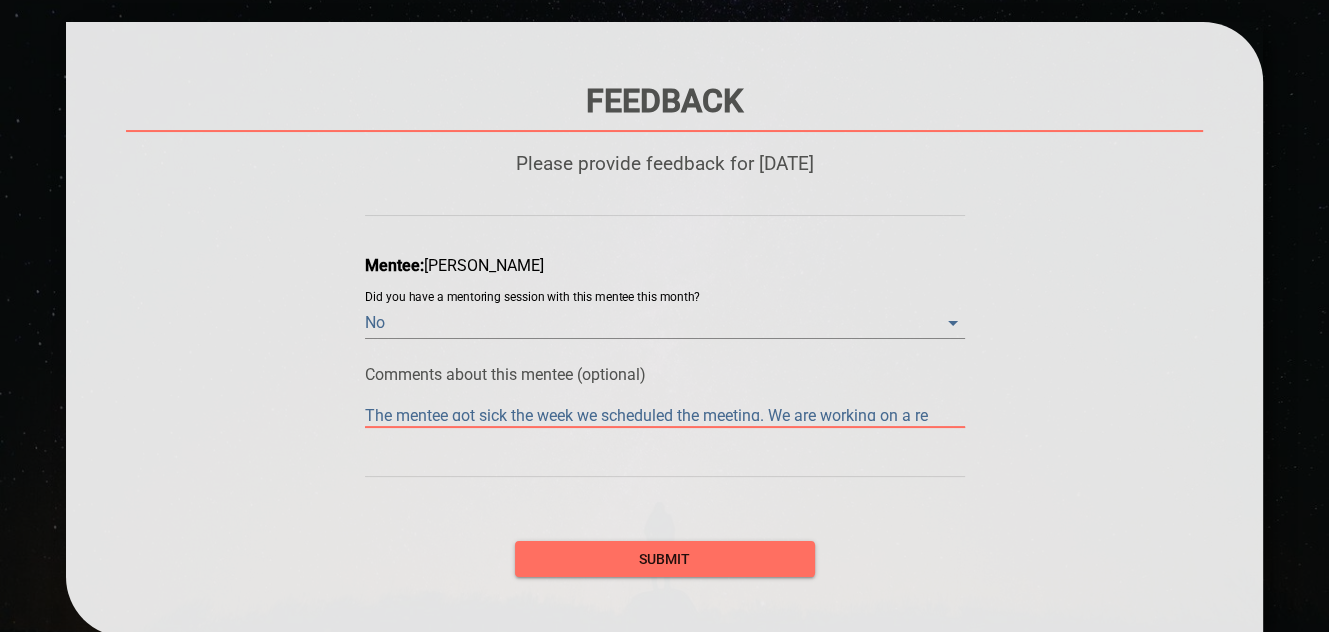 type on "The mentee got sick the week we scheduled the meeting. We are working on a re'" 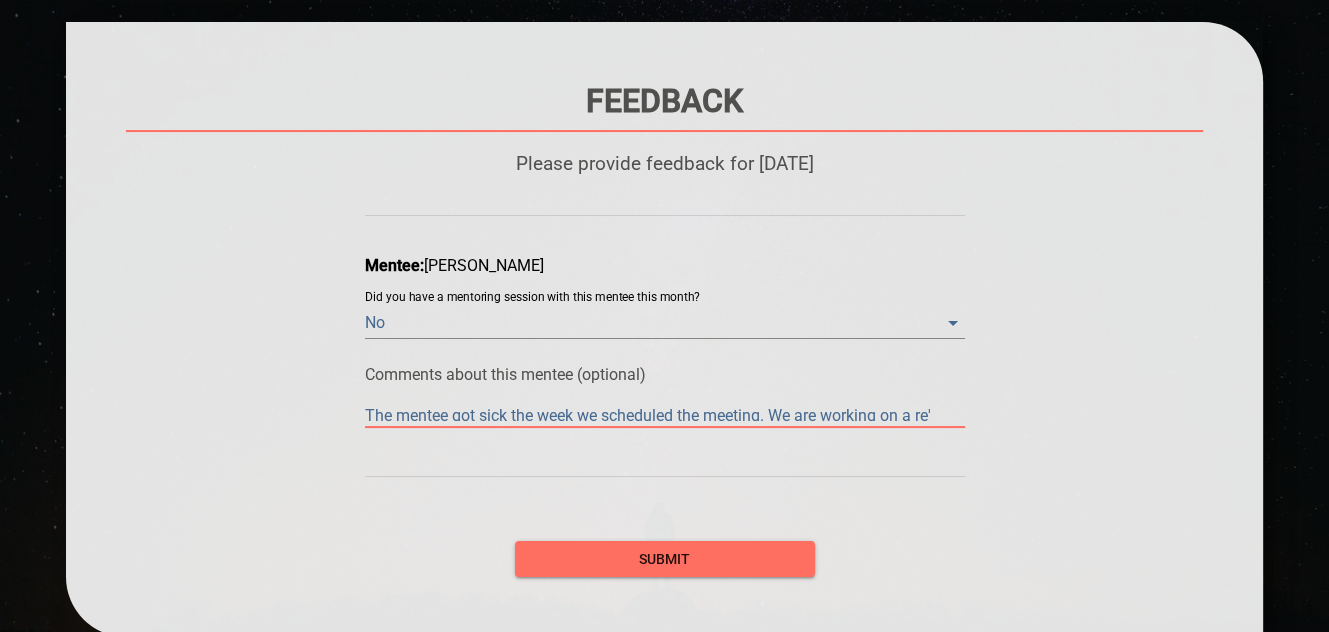 type on "The mentee got sick the week we scheduled the meeting. We are working on a re's" 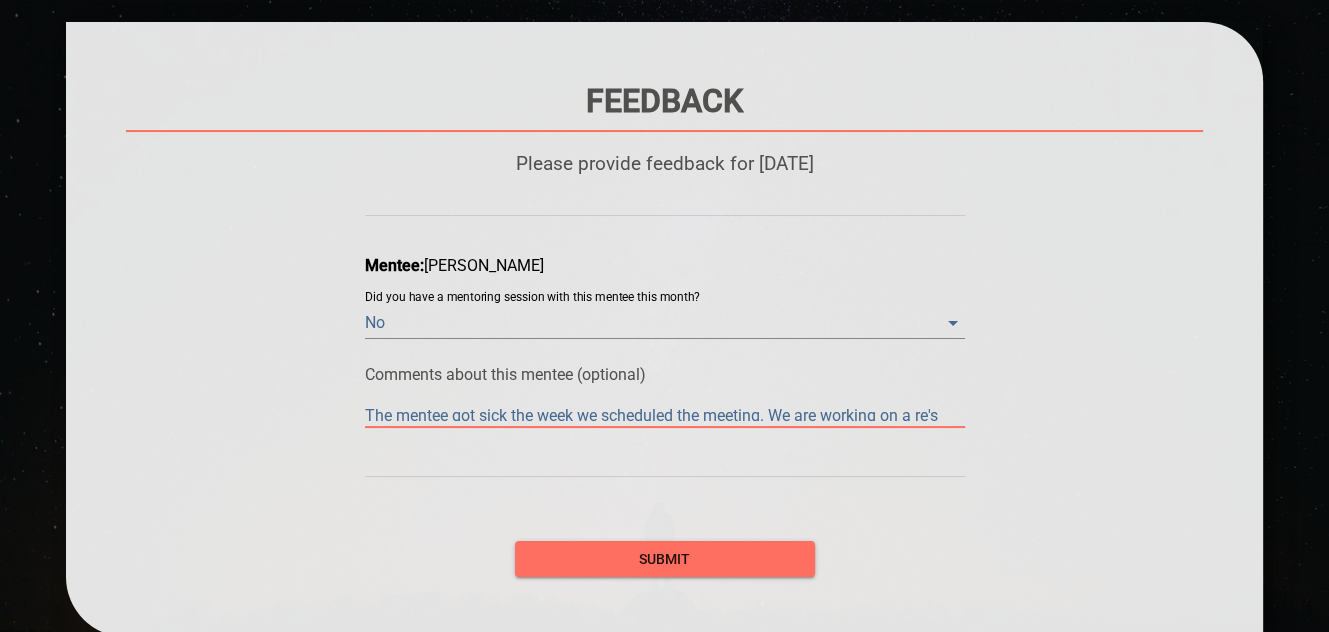type on "The mentee got sick the week we scheduled the meeting. We are working on a re'sc" 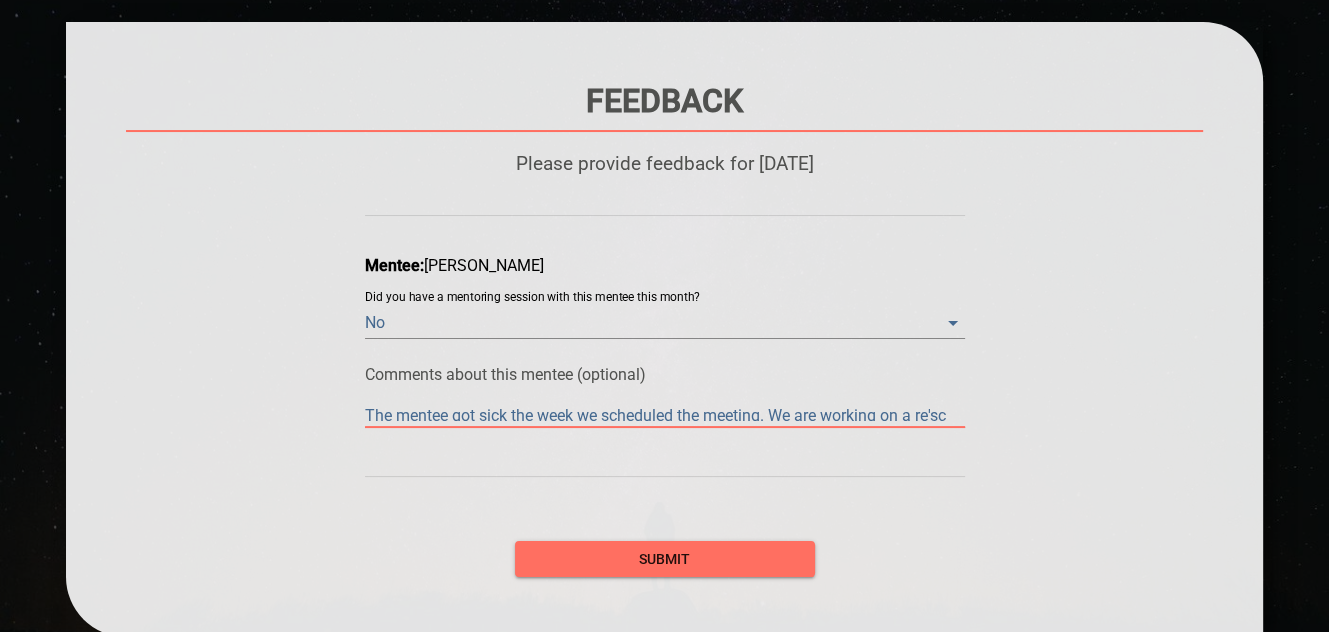 type on "The mentee got sick the week we scheduled the meeting. We are working on a re'sch" 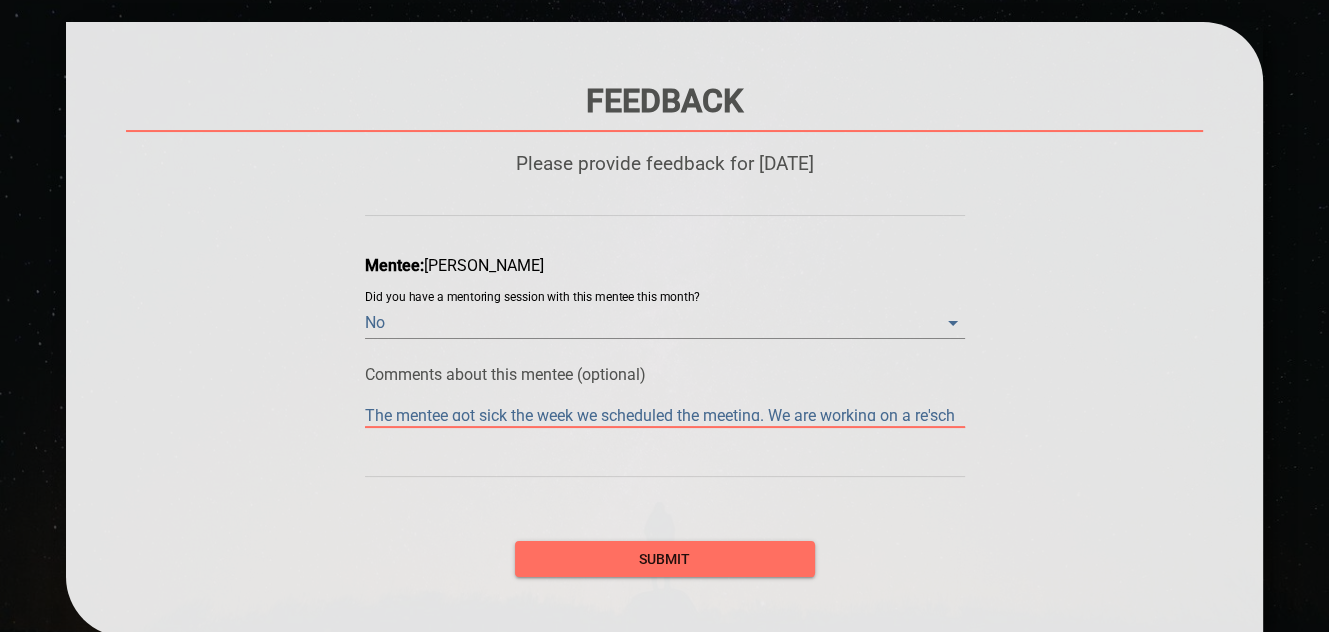 type on "The mentee got sick the week we scheduled the meeting. We are working on a re'sche" 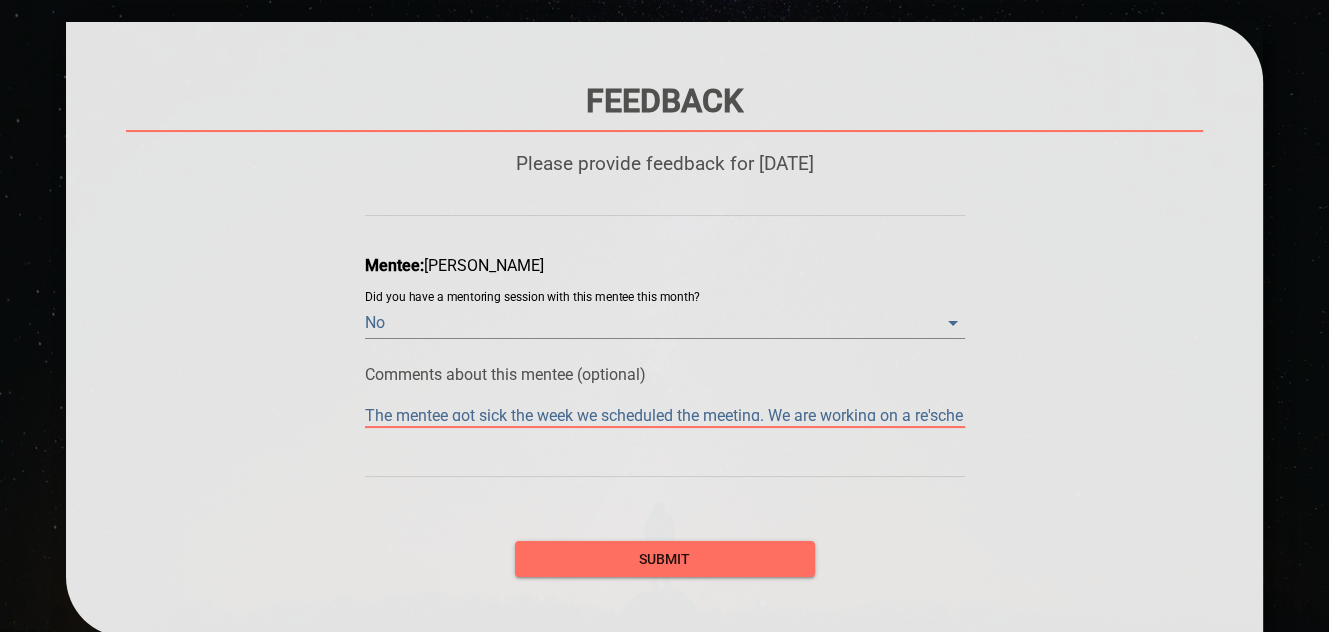 type on "The mentee got sick the week we scheduled the meeting. We are working on a re'sched" 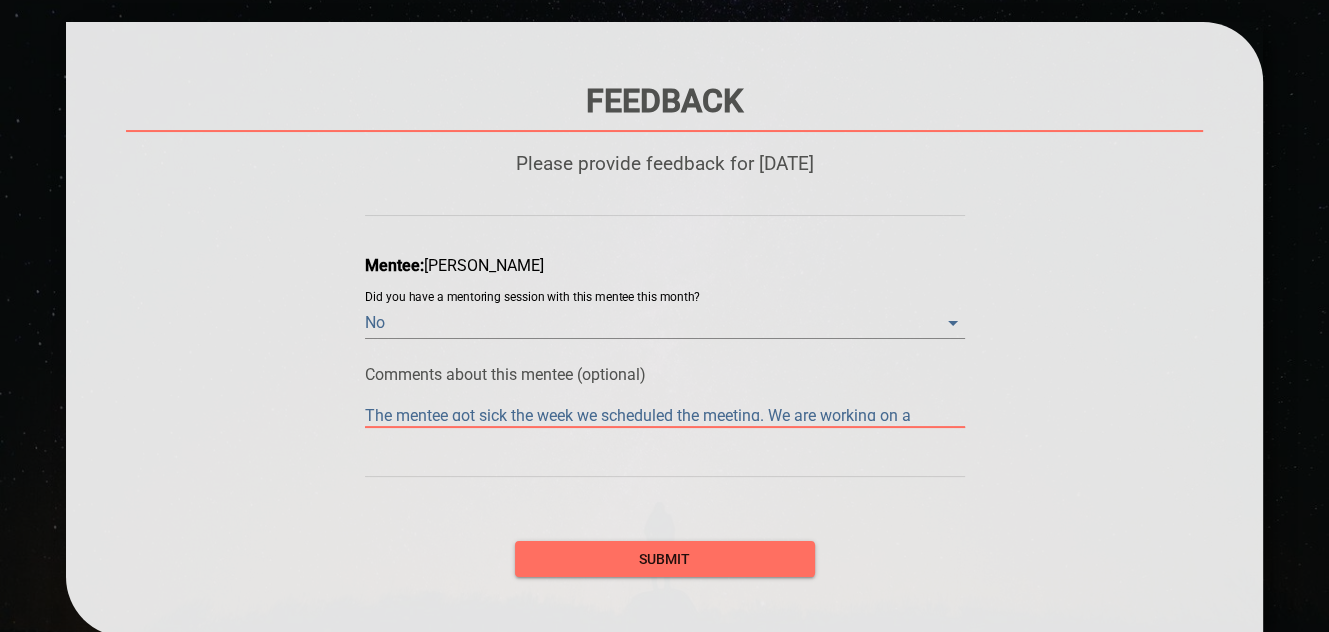 type on "The mentee got sick the week we scheduled the meeting. We are working on a re'sche" 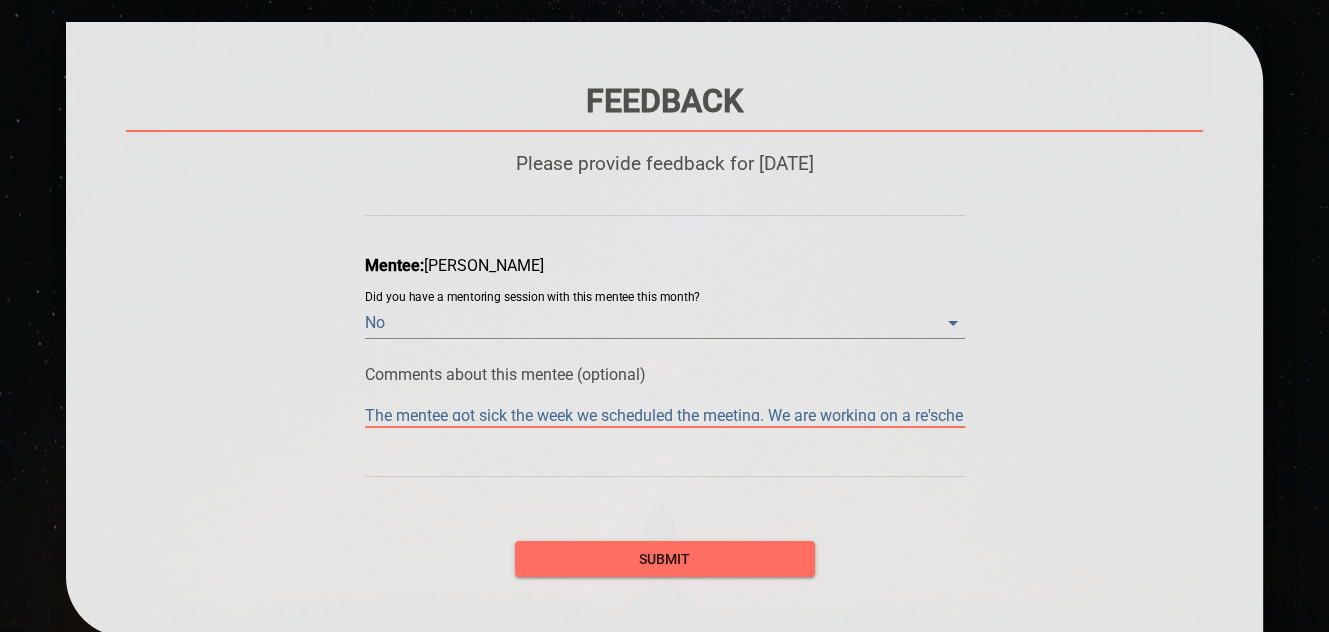 type on "The mentee got sick the week we scheduled the meeting. We are working on a re'sch" 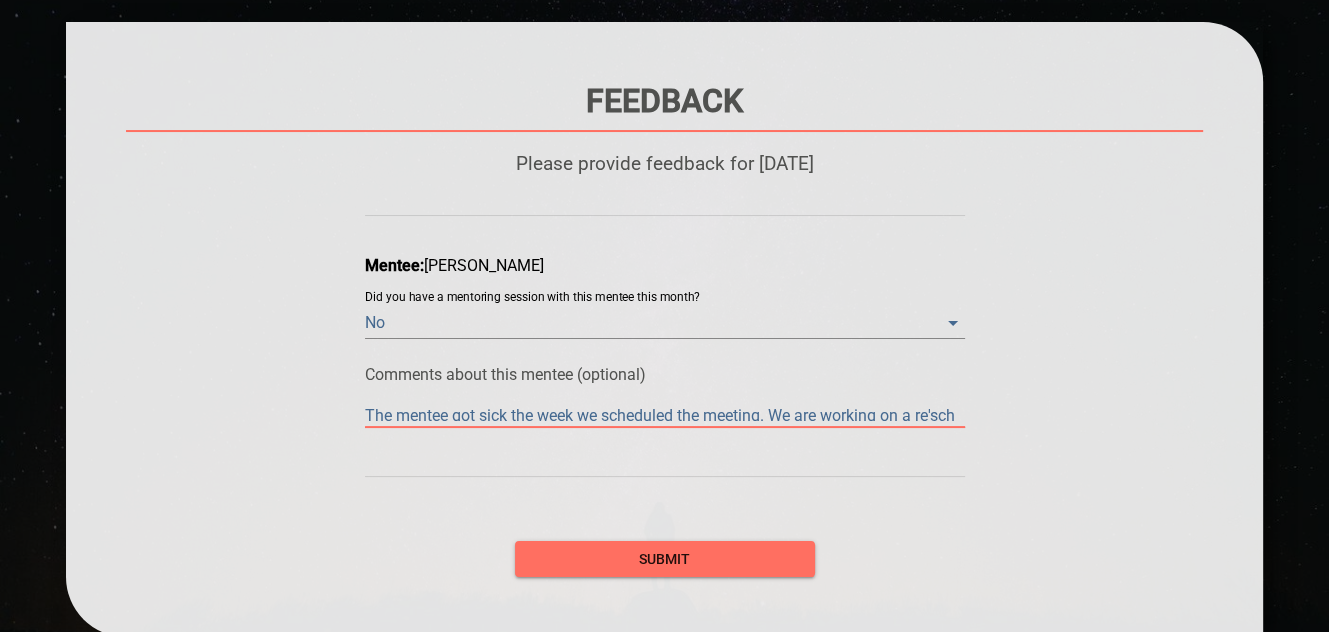 type on "The mentee got sick the week we scheduled the meeting. We are working on a re'sc" 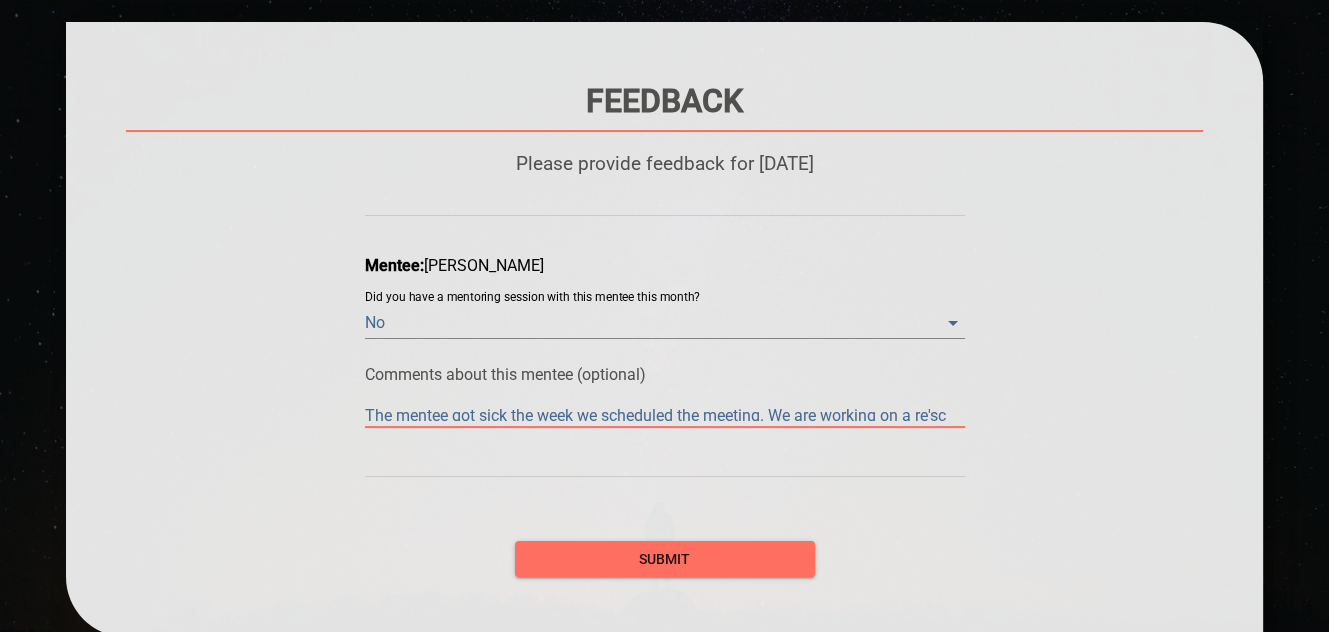 type on "The mentee got sick the week we scheduled the meeting. We are working on a re's" 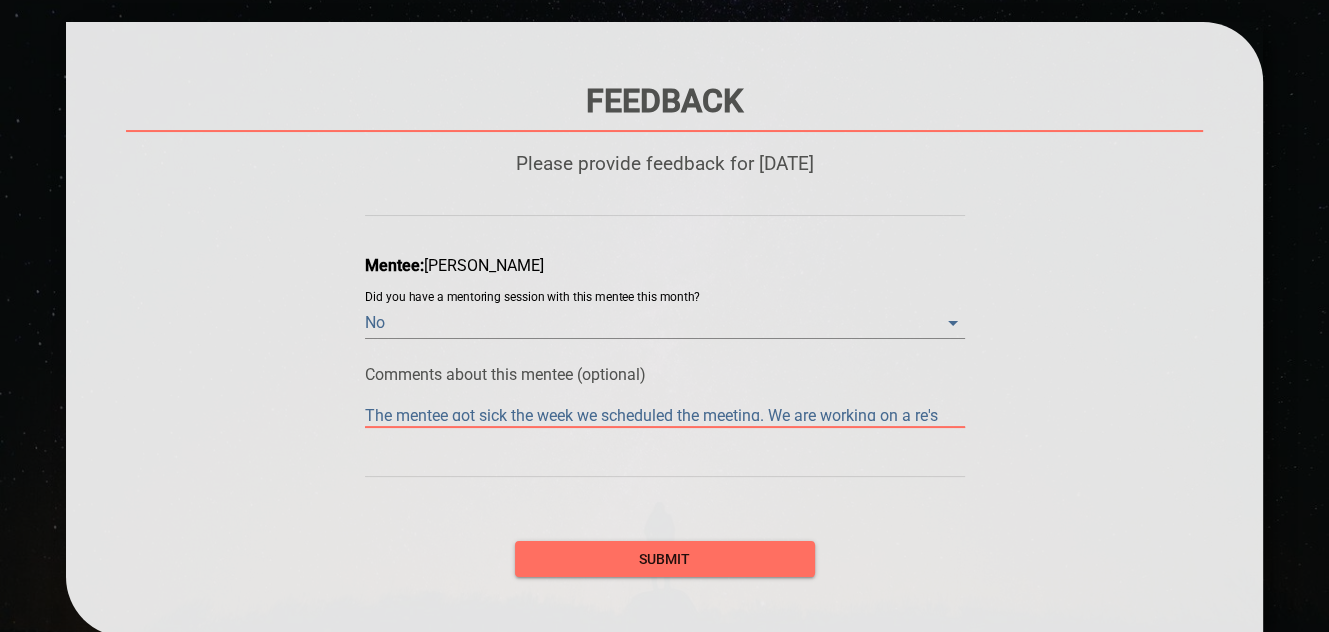 type on "The mentee got sick the week we scheduled the meeting. We are working on a re'" 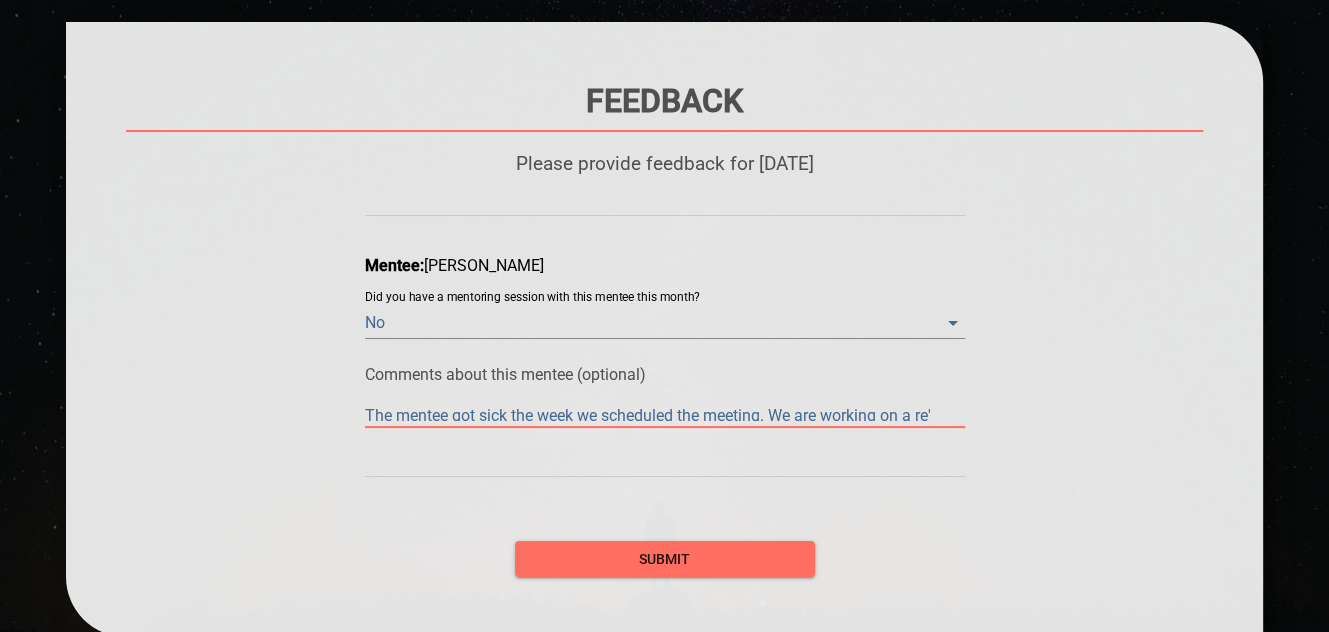 type on "The mentee got sick the week we scheduled the meeting. We are working on a re" 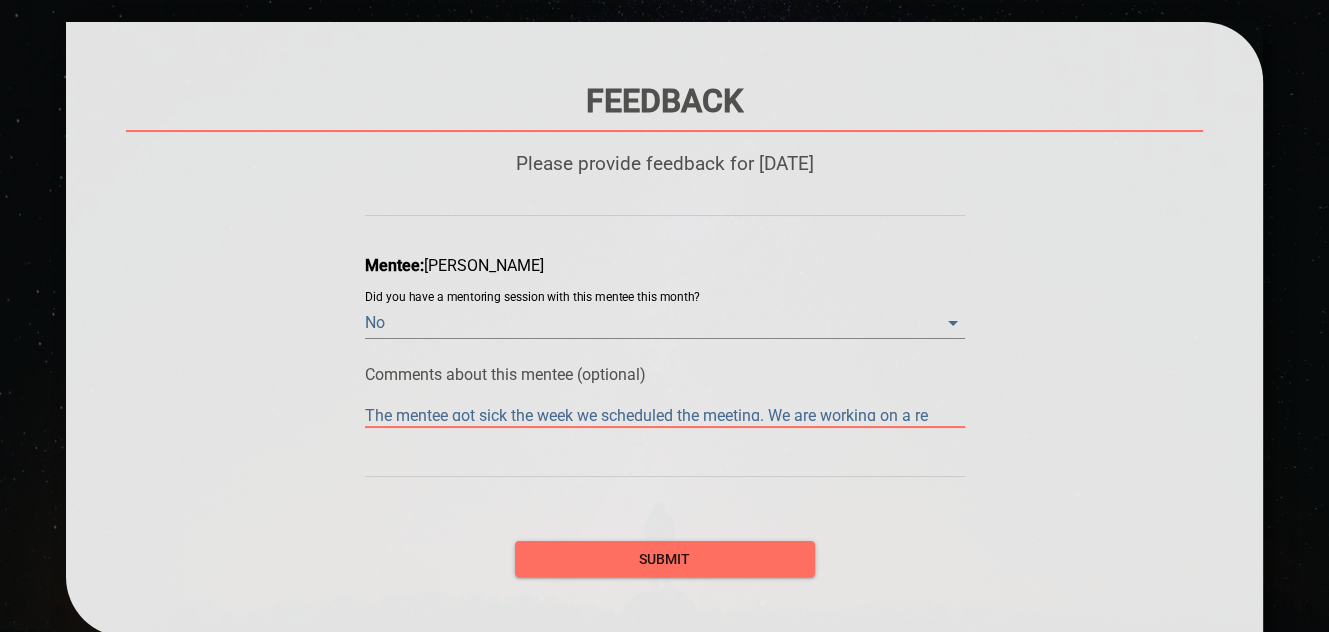 type on "The mentee got sick the week we scheduled the meeting. We are working on a re-" 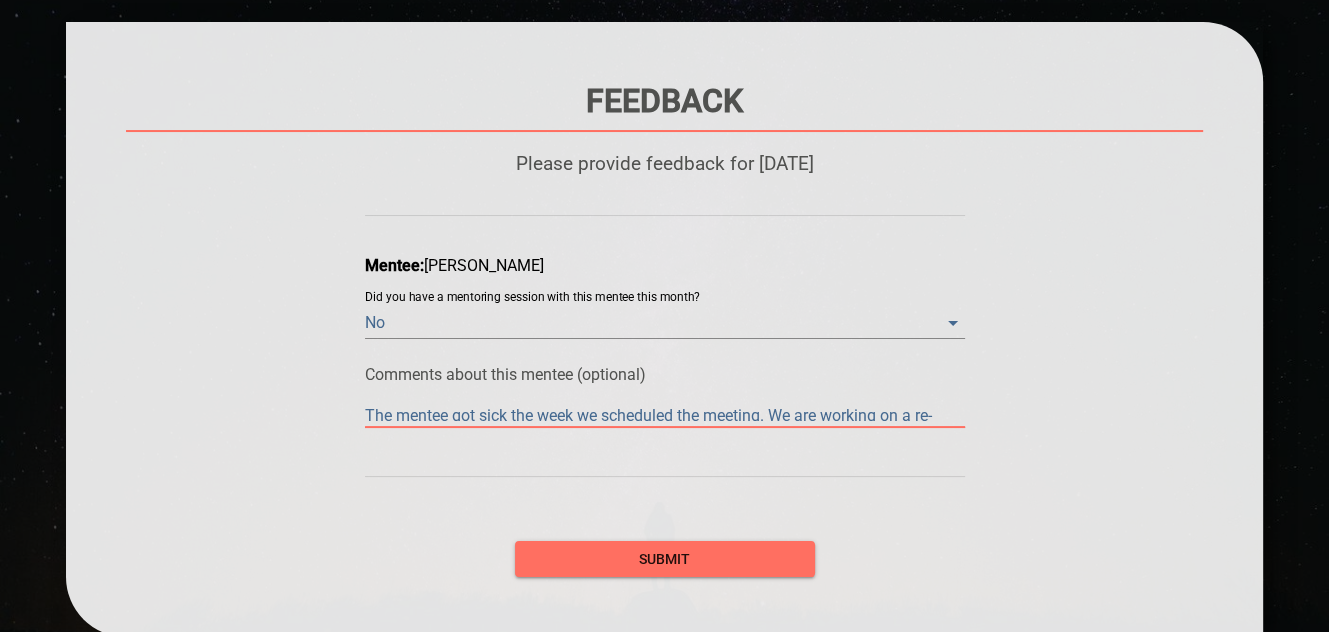 type on "The mentee got sick the week we scheduled the meeting. We are working on a re" 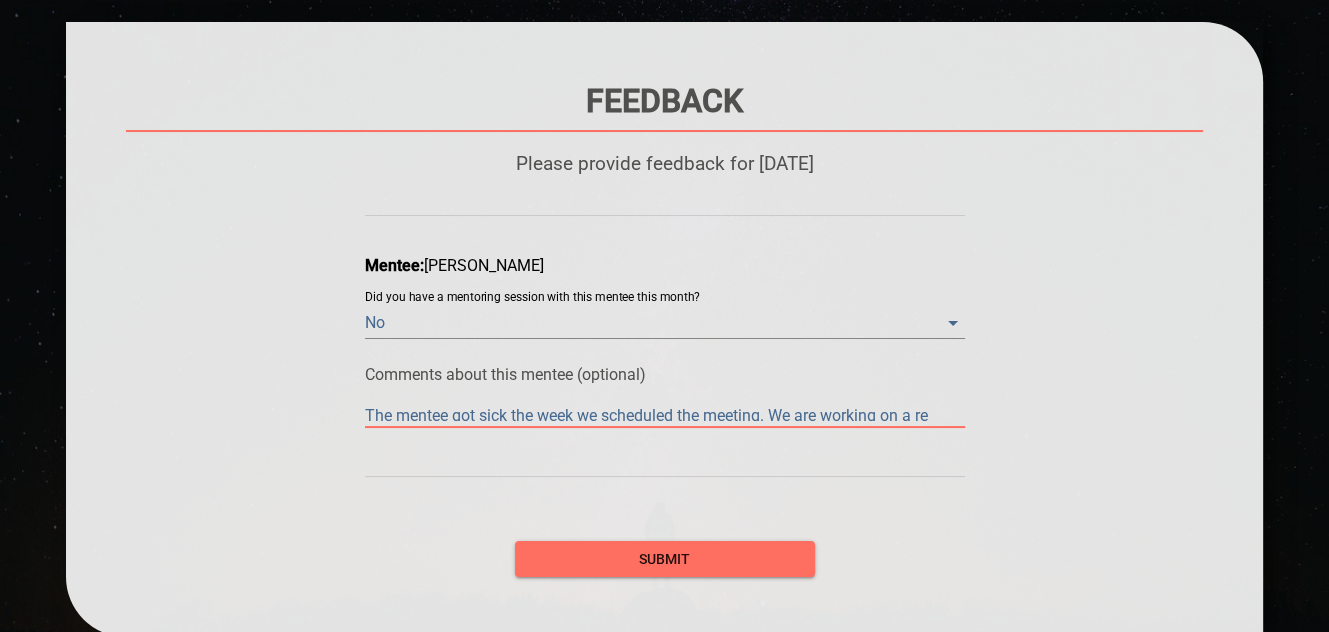 type on "The mentee got sick the week we scheduled the meeting. We are working on a r" 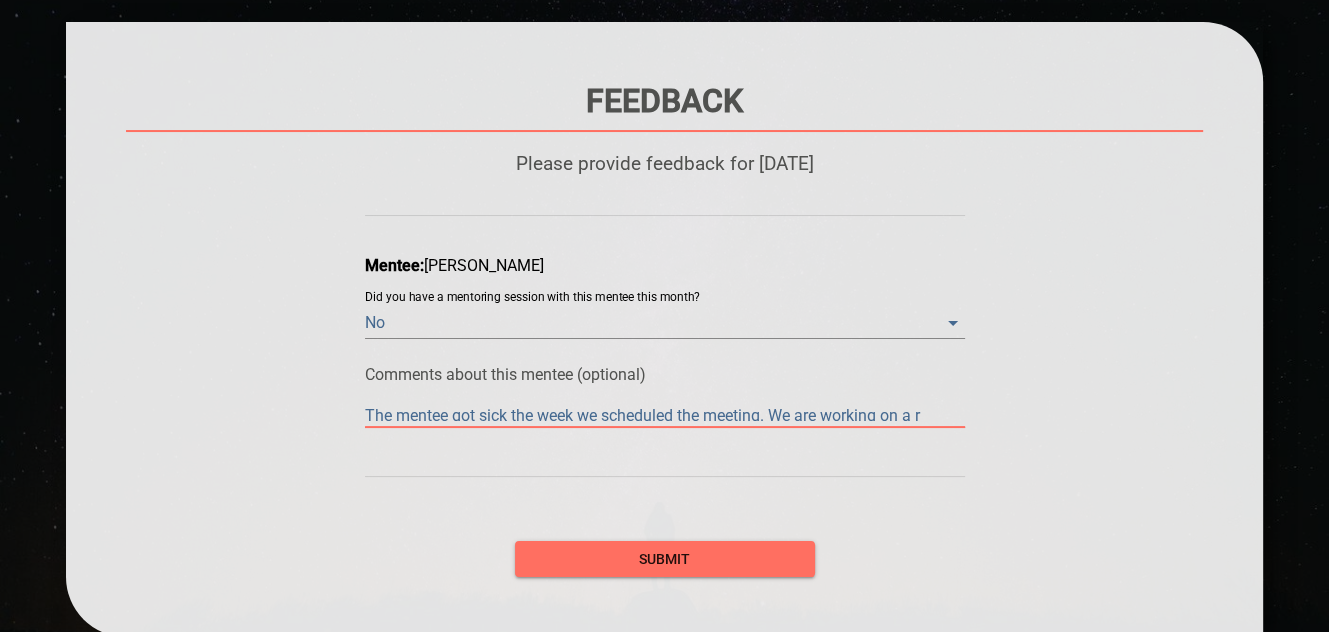 type on "The mentee got sick the week we scheduled the meeting. We are working on a" 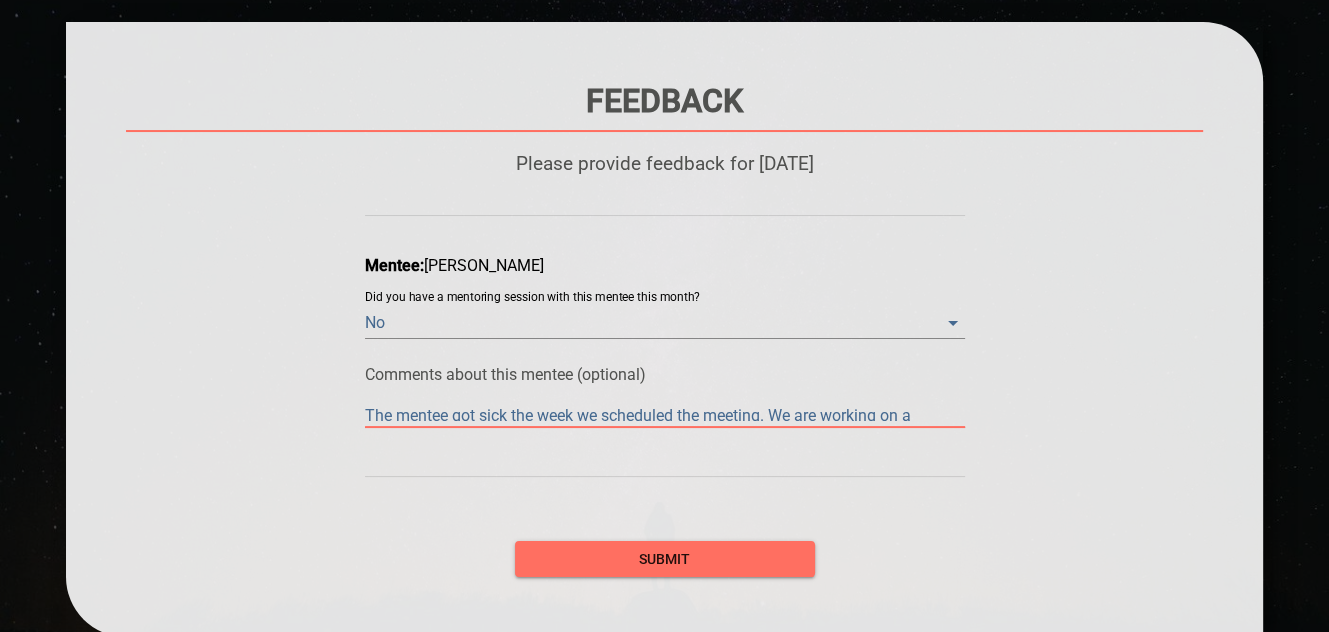 type on "The mentee got sick the week we scheduled the meeting. We are working on a n" 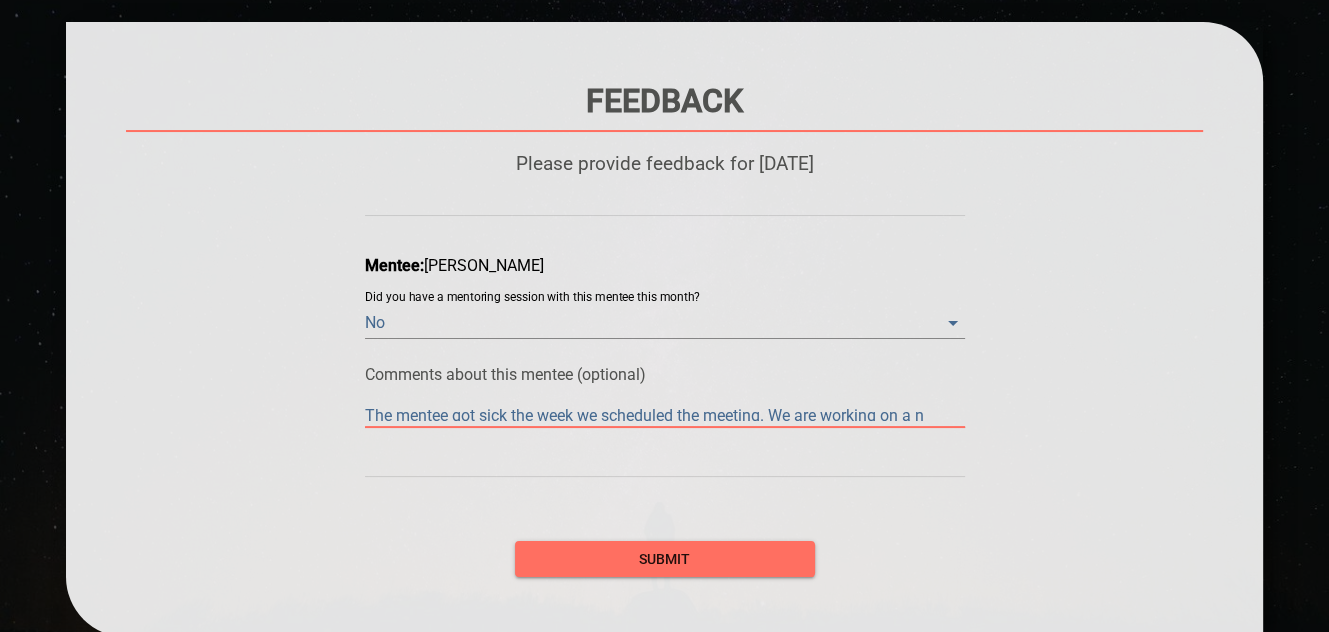 type on "The mentee got sick the week we scheduled the meeting. We are working on a ne" 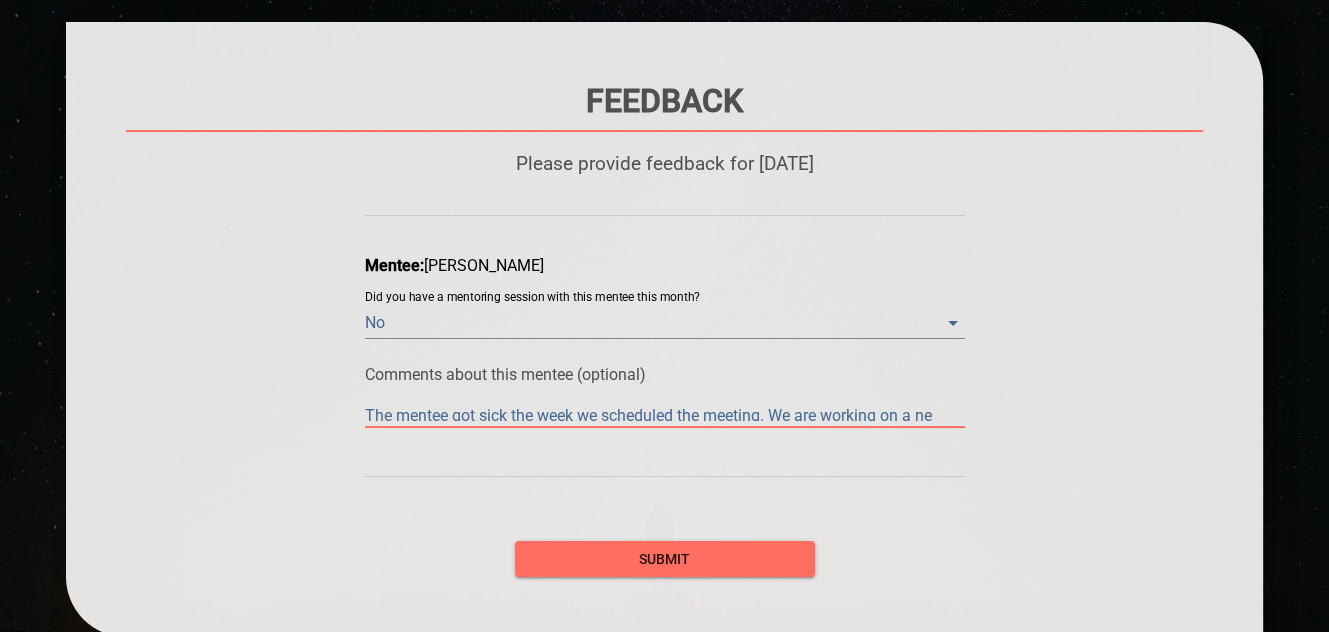 type on "The mentee got sick the week we scheduled the meeting. We are working on a new" 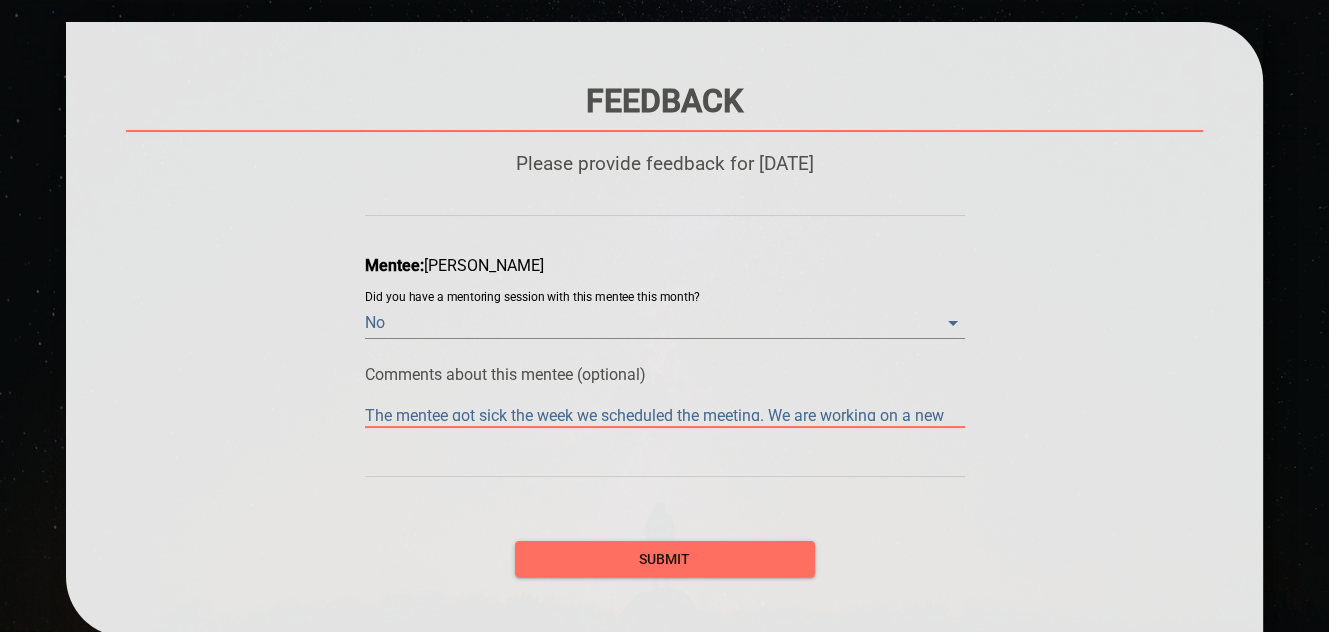 type on "The mentee got sick the week we scheduled the meeting. We are working on a new" 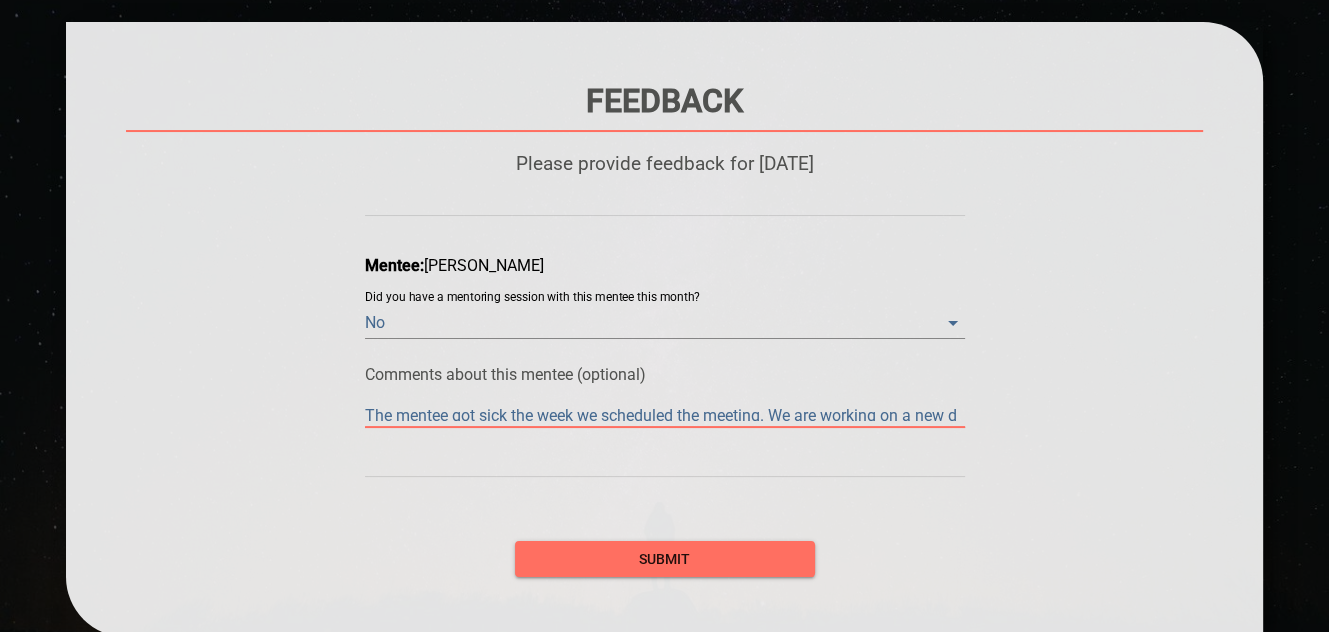 type on "The mentee got sick the week we scheduled the meeting. We are working on a new da" 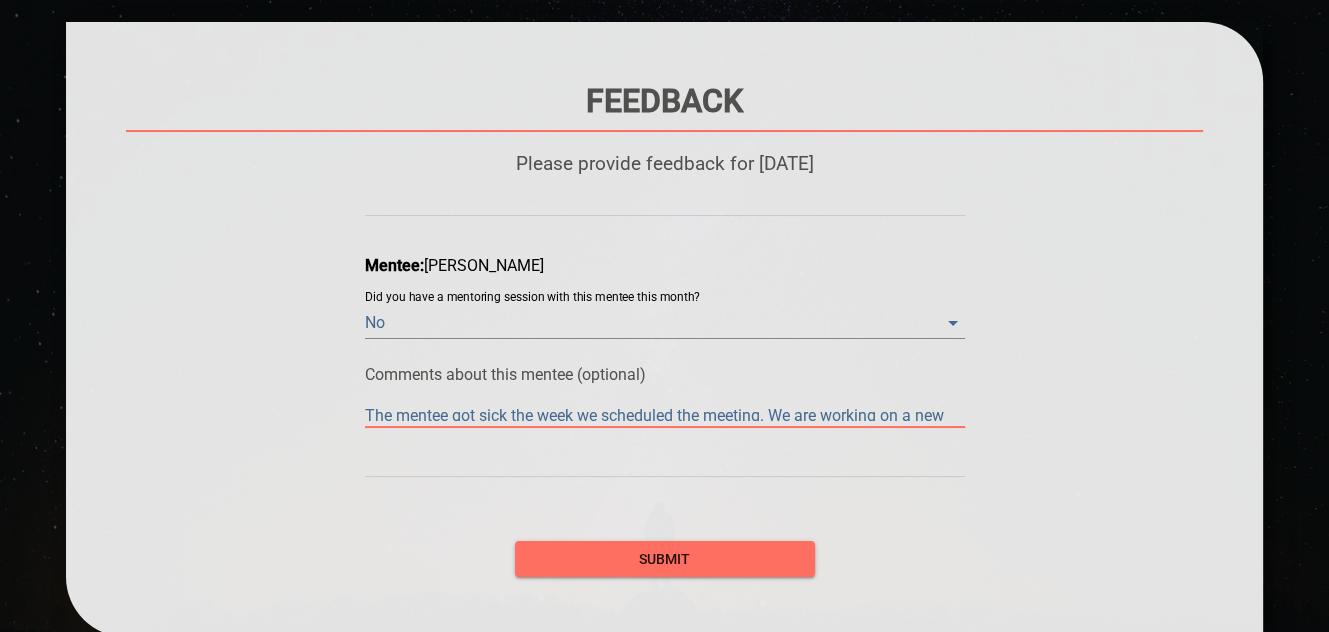 type on "The mentee got sick the week we scheduled the meeting. We are working on a new dae" 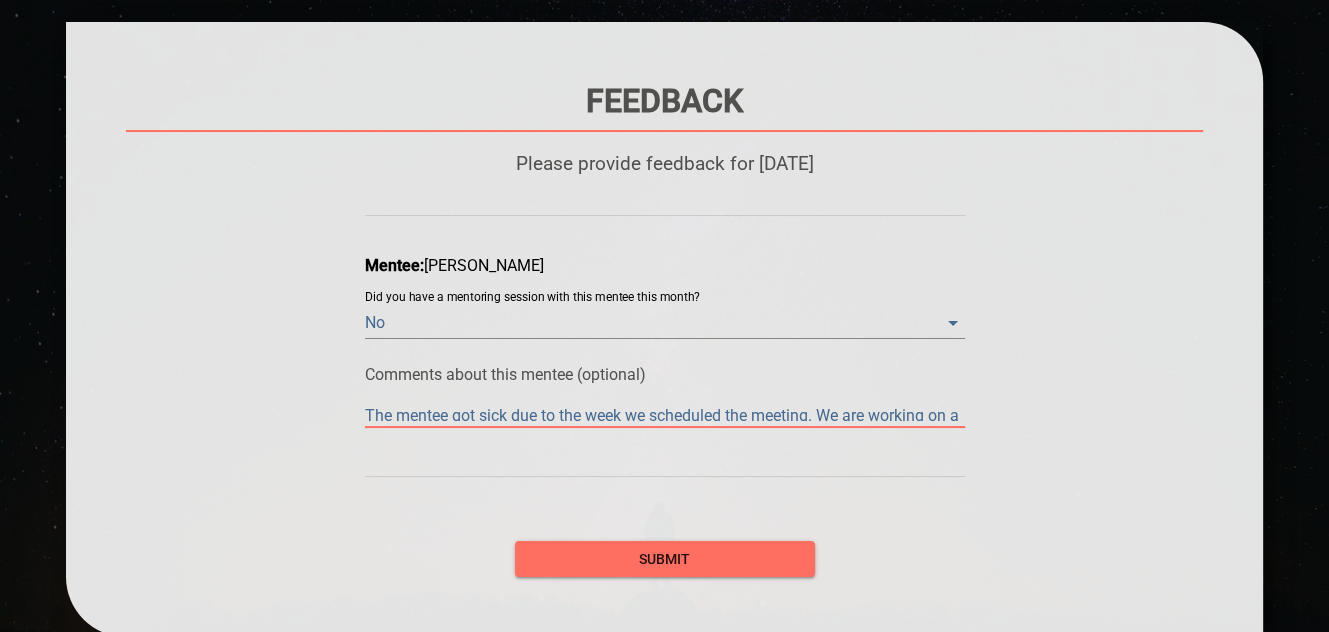 scroll, scrollTop: 0, scrollLeft: 0, axis: both 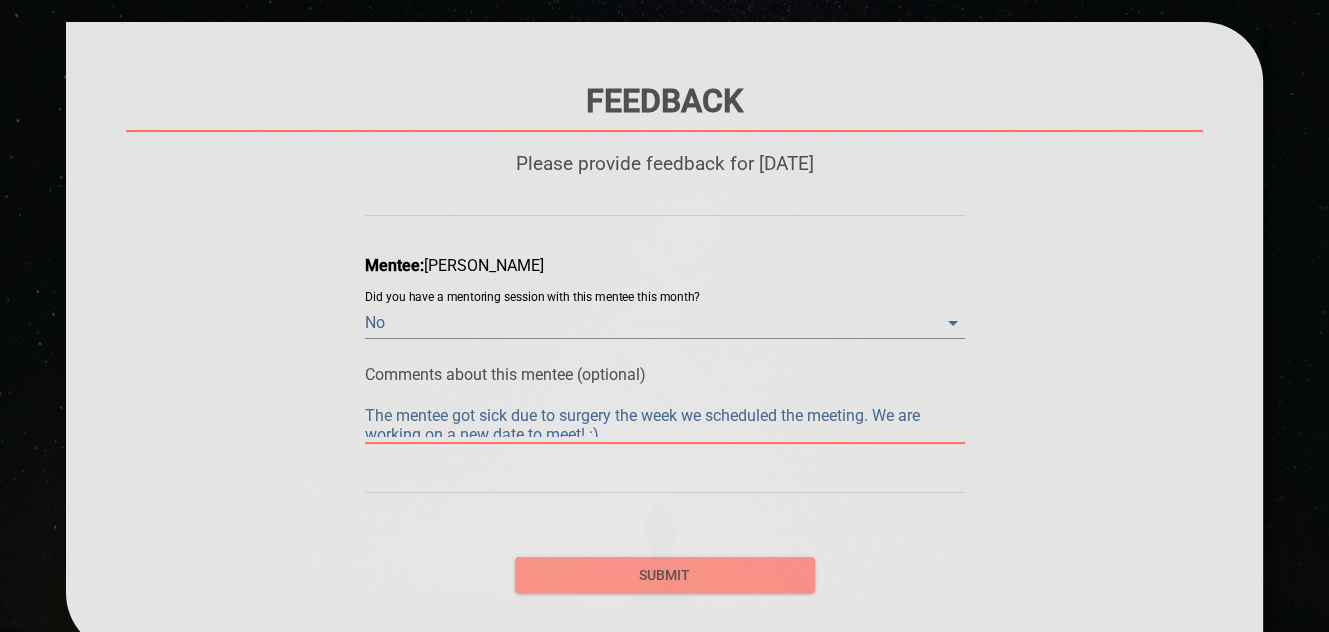 click on "submit" at bounding box center (665, 575) 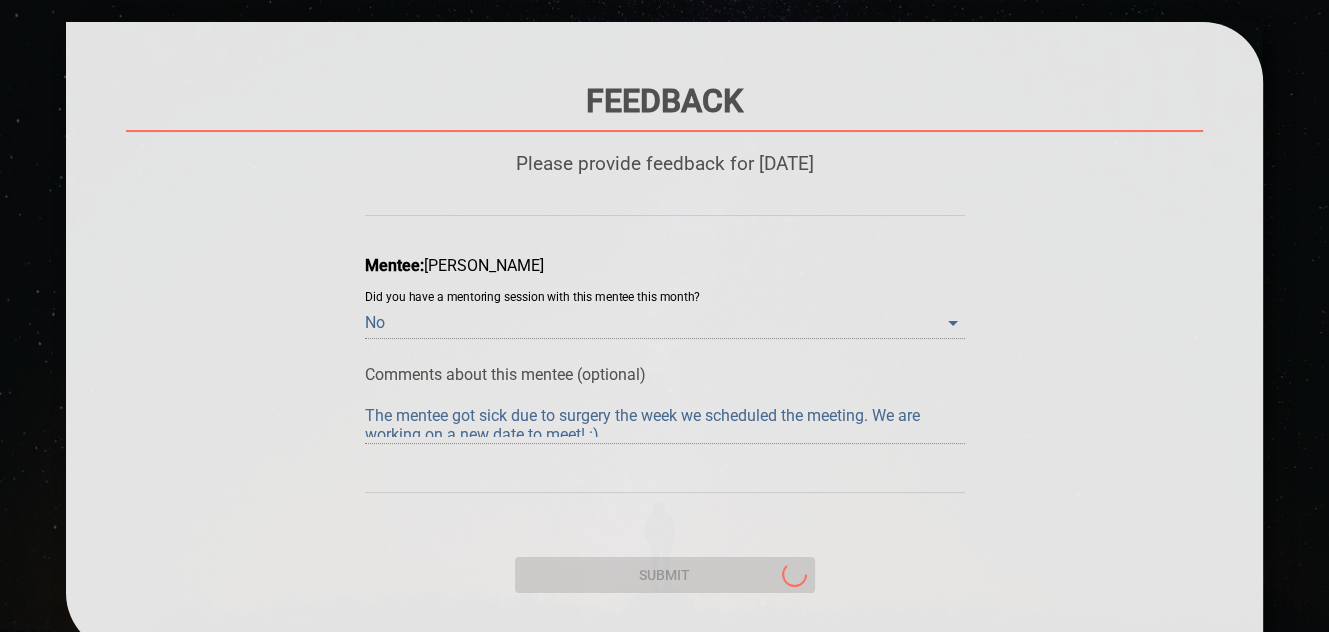 scroll, scrollTop: 28, scrollLeft: 0, axis: vertical 